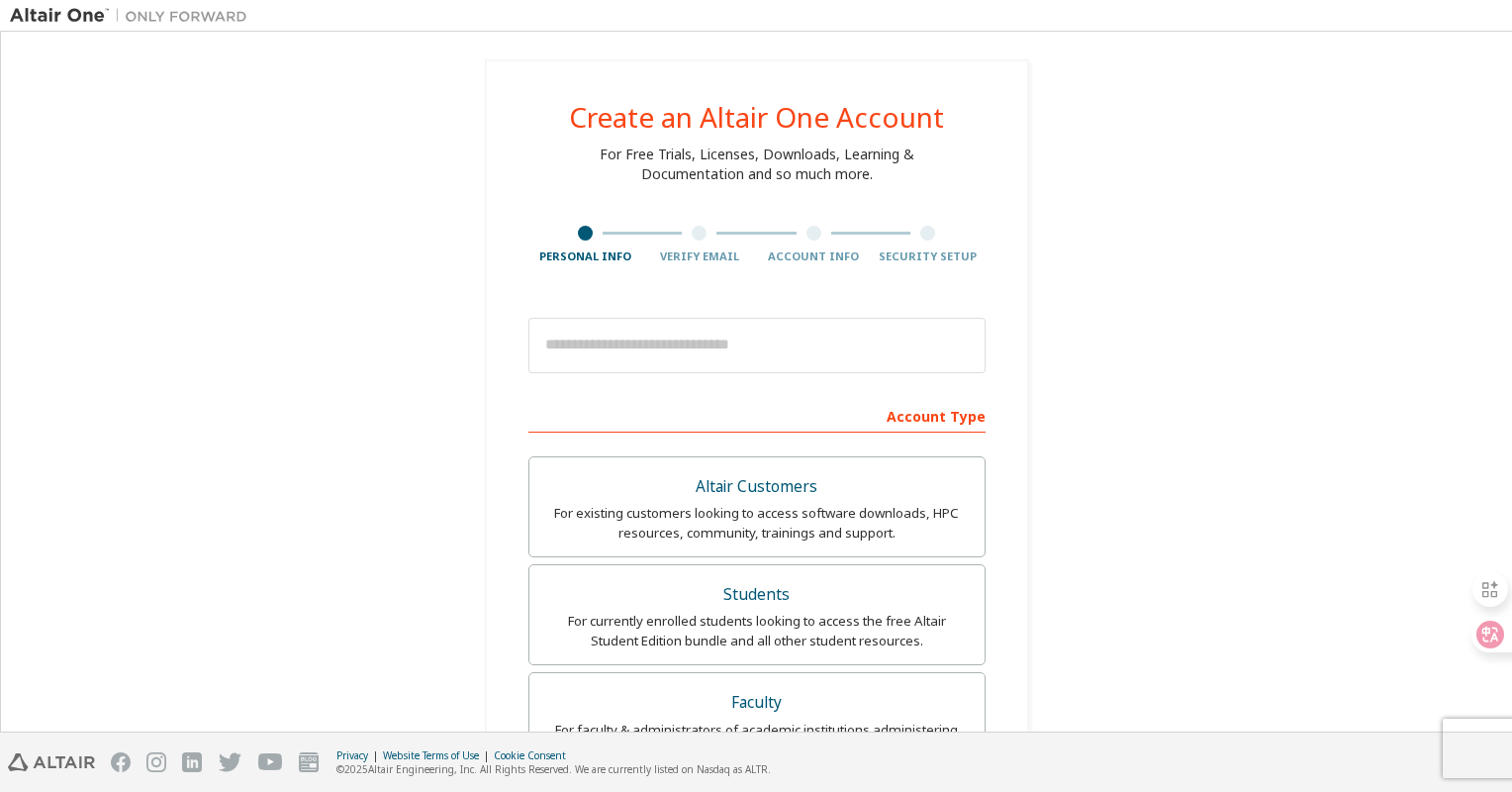 scroll, scrollTop: 0, scrollLeft: 0, axis: both 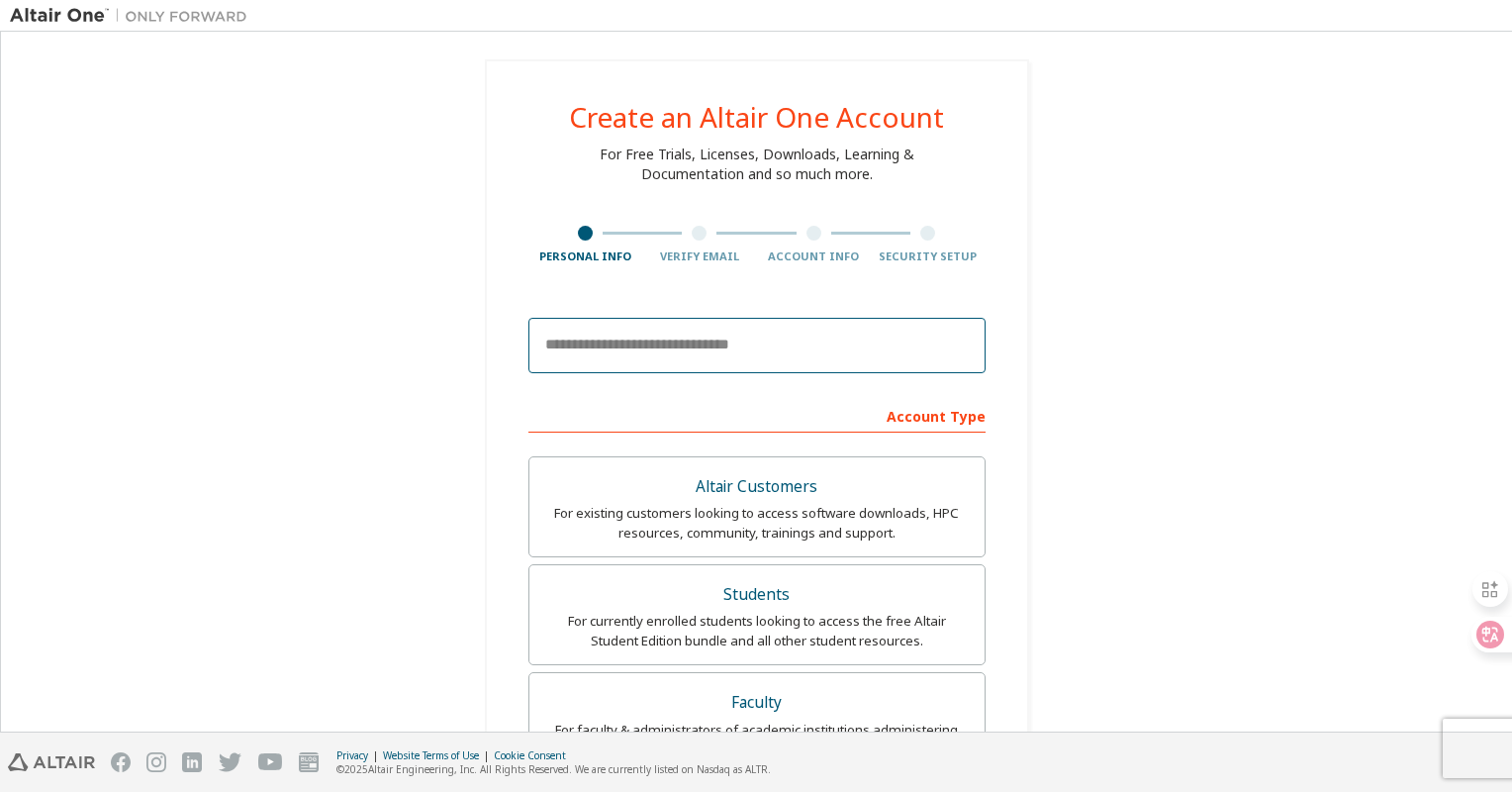 click at bounding box center [757, 346] 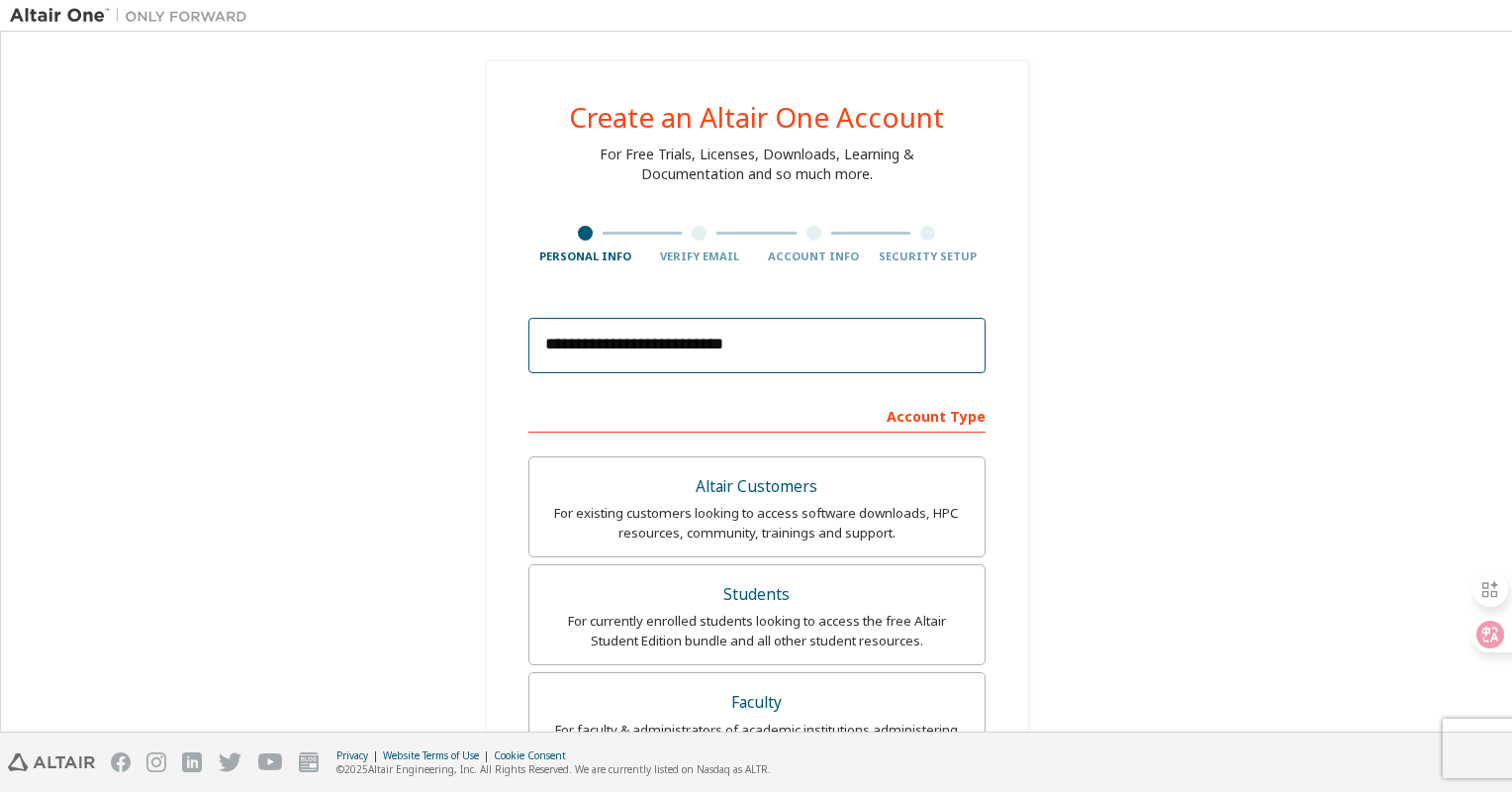 type on "**" 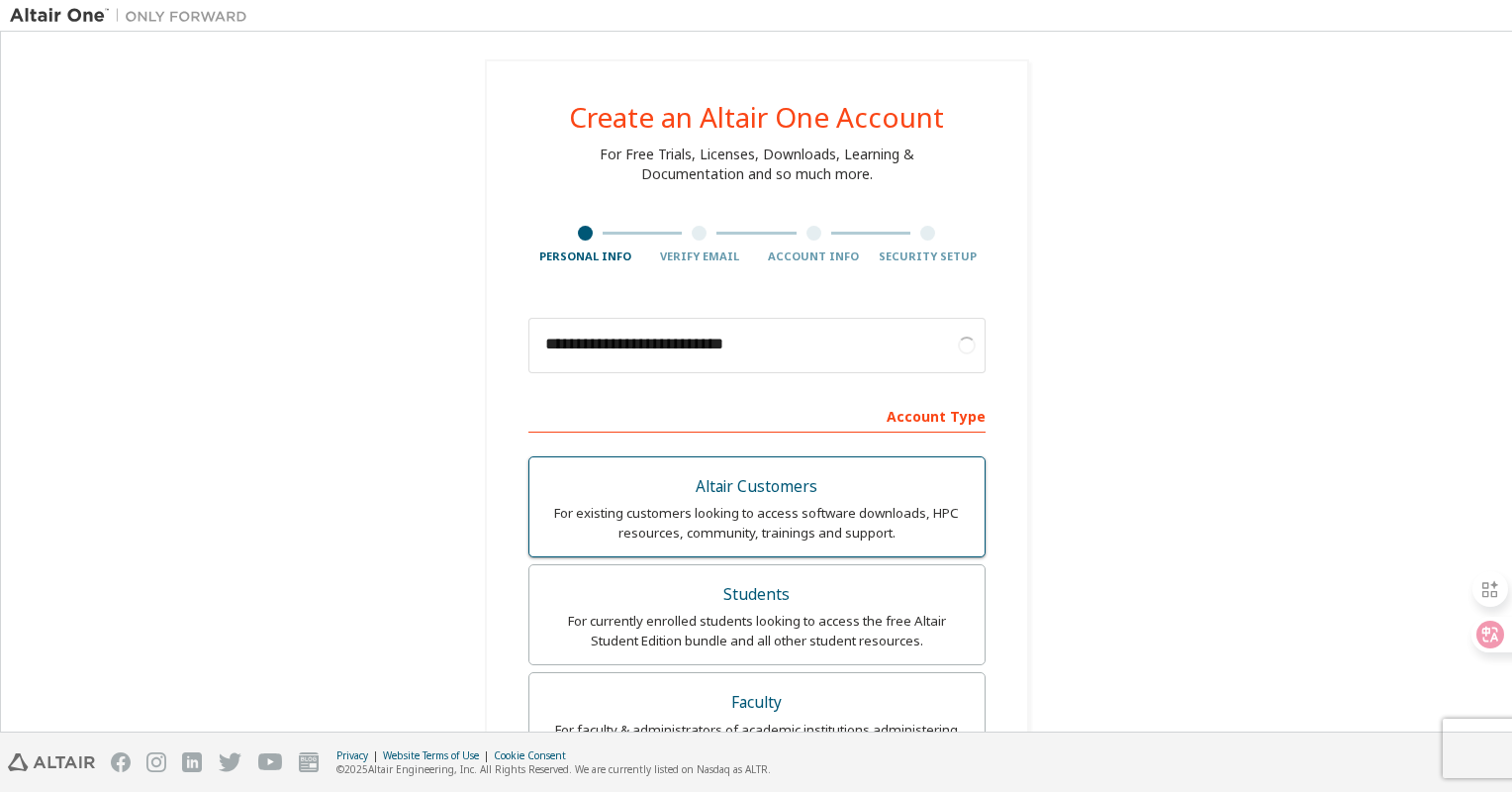 click on "Altair Customers" at bounding box center [757, 487] 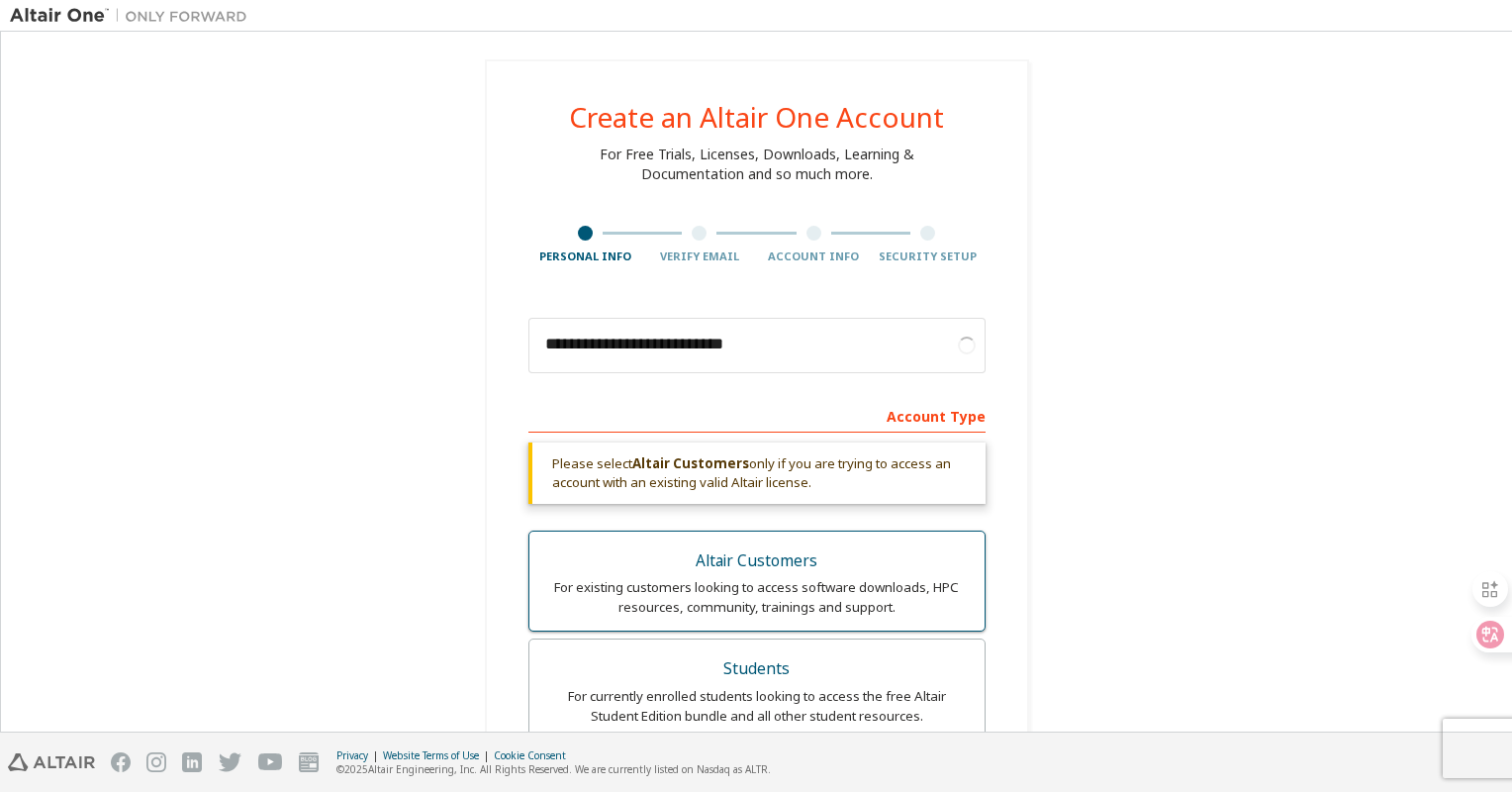 click on "Altair Customers" at bounding box center [757, 561] 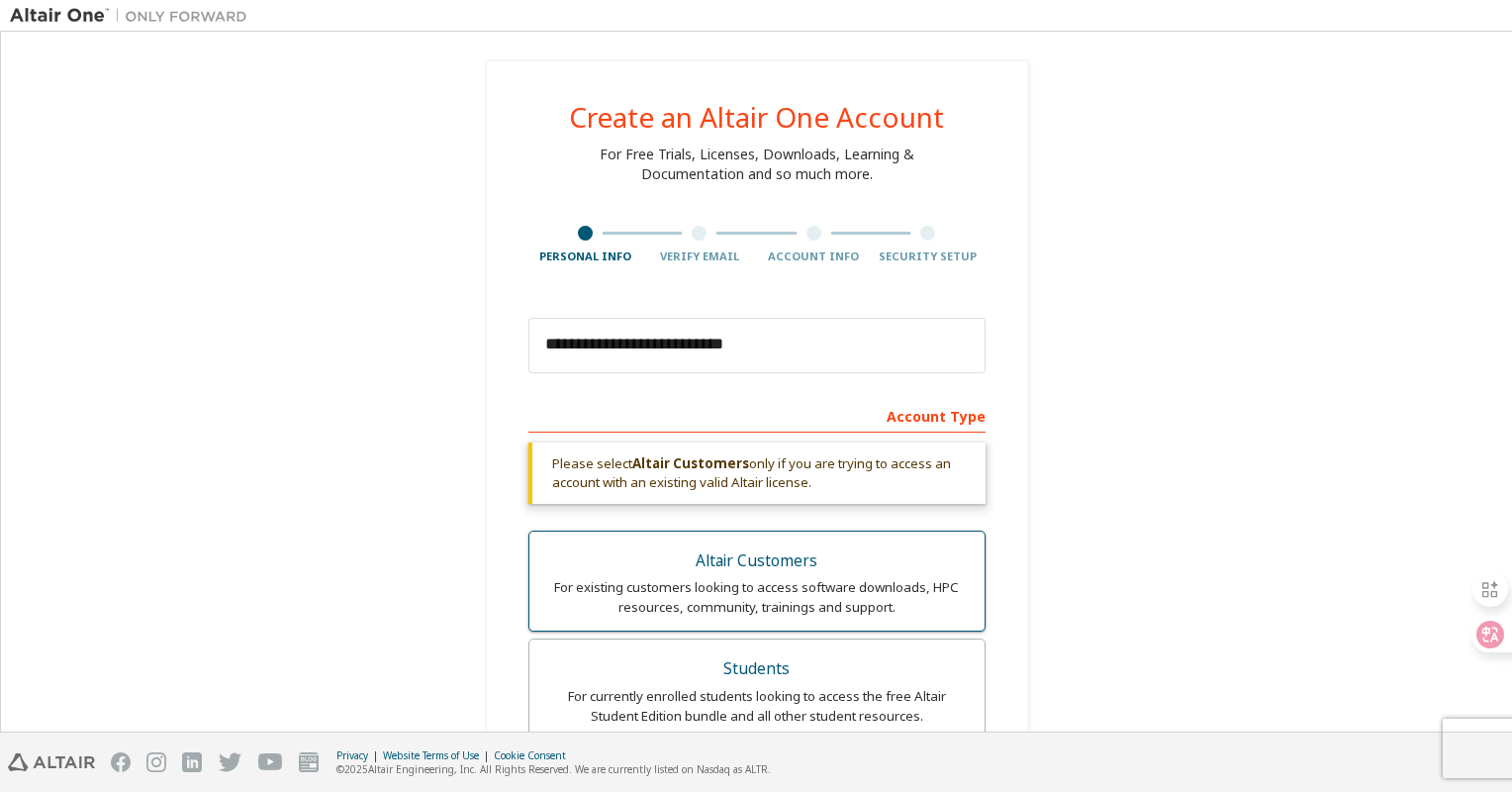 click on "Altair Customers" at bounding box center (757, 561) 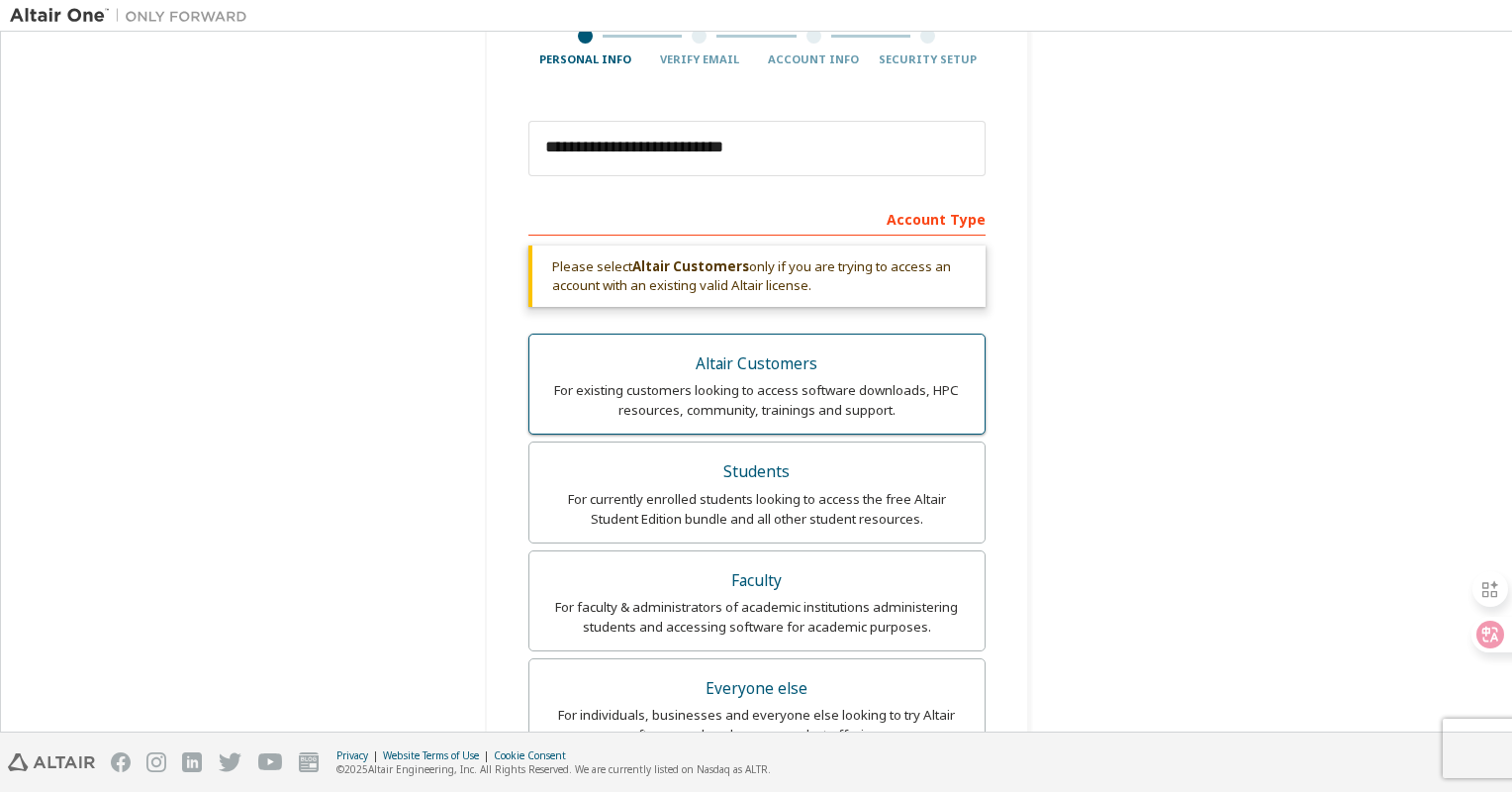 click on "Altair Customers" at bounding box center [757, 364] 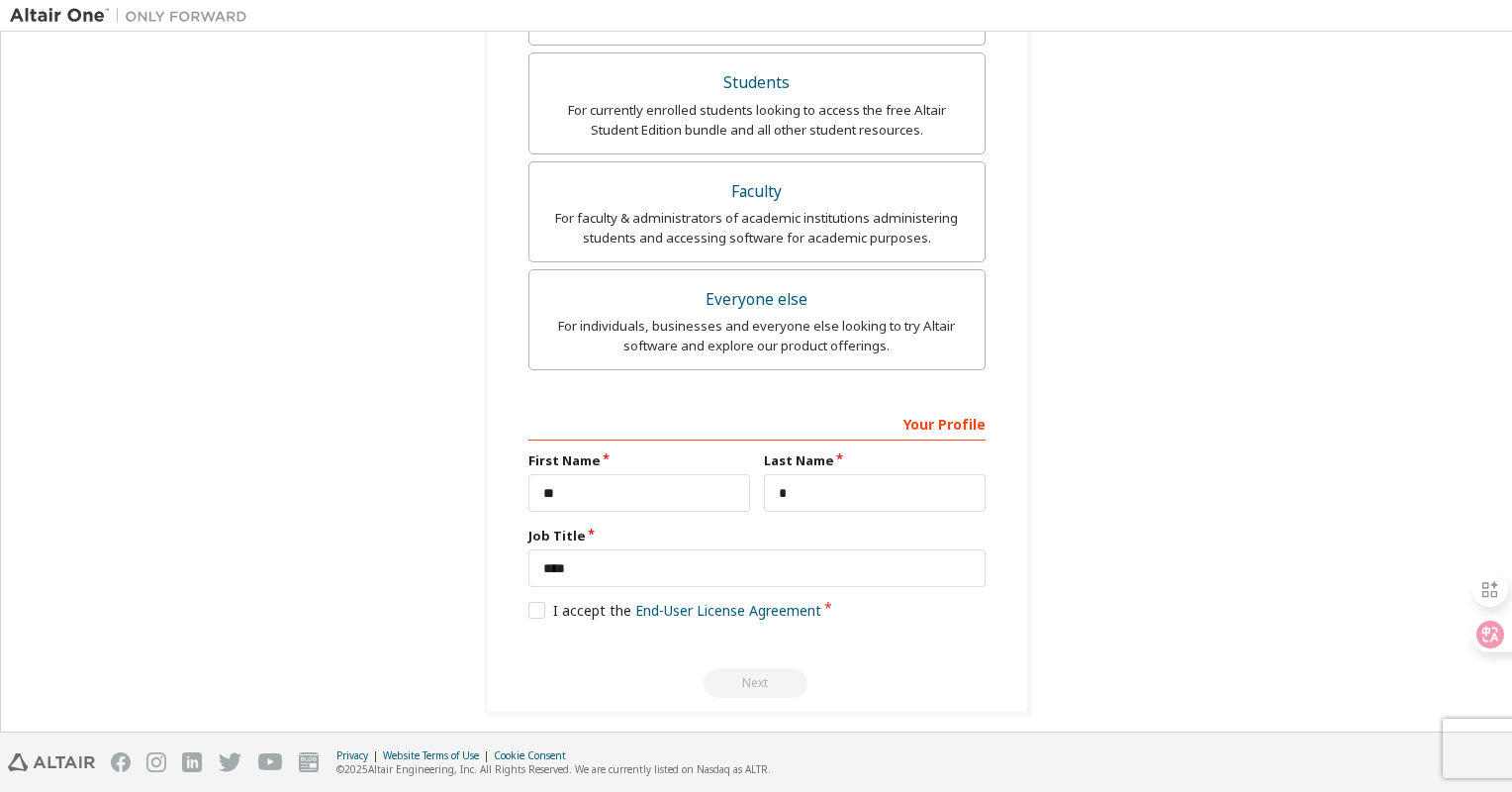 scroll, scrollTop: 592, scrollLeft: 0, axis: vertical 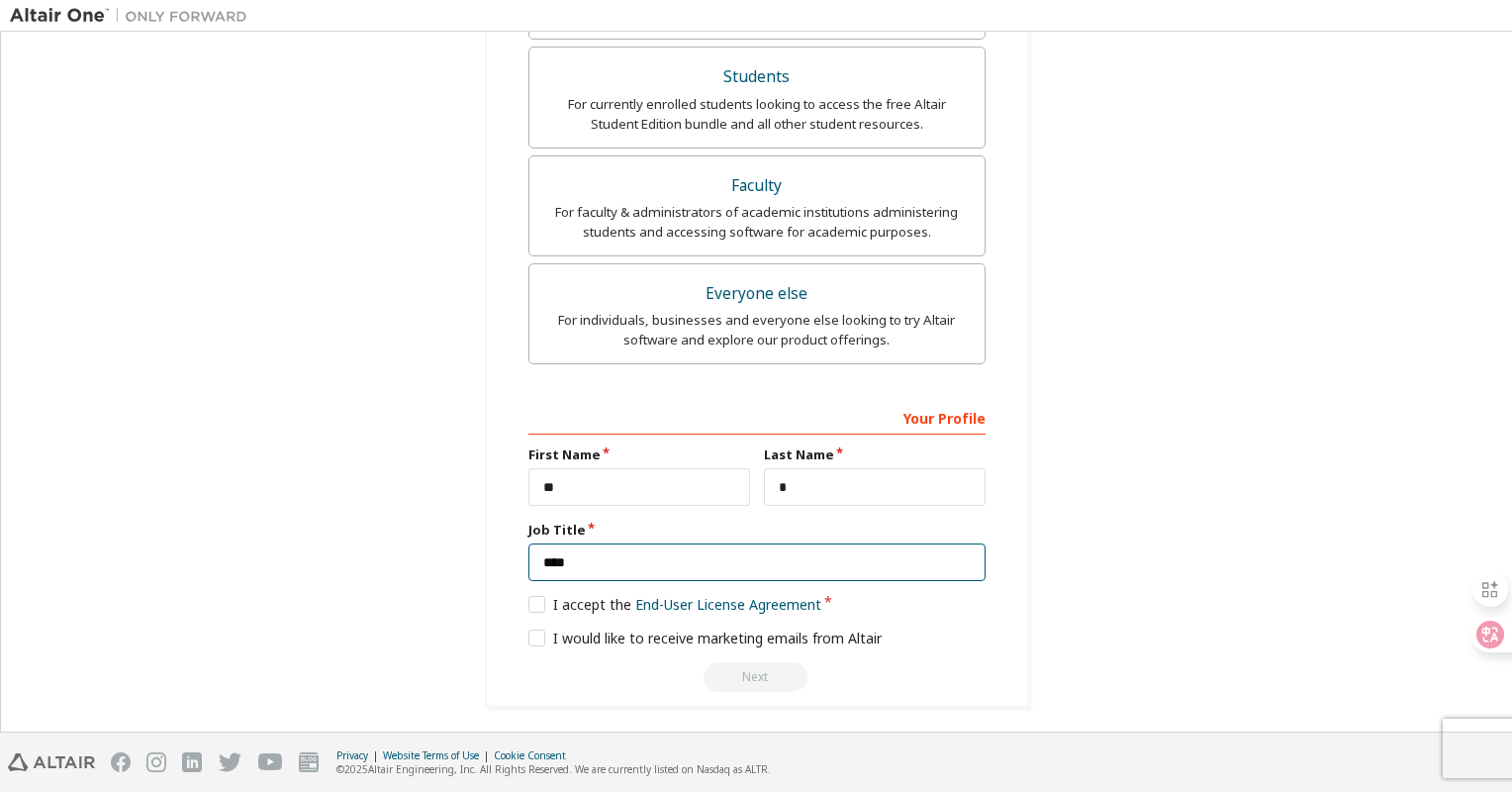 drag, startPoint x: 703, startPoint y: 562, endPoint x: 470, endPoint y: 576, distance: 233.42022 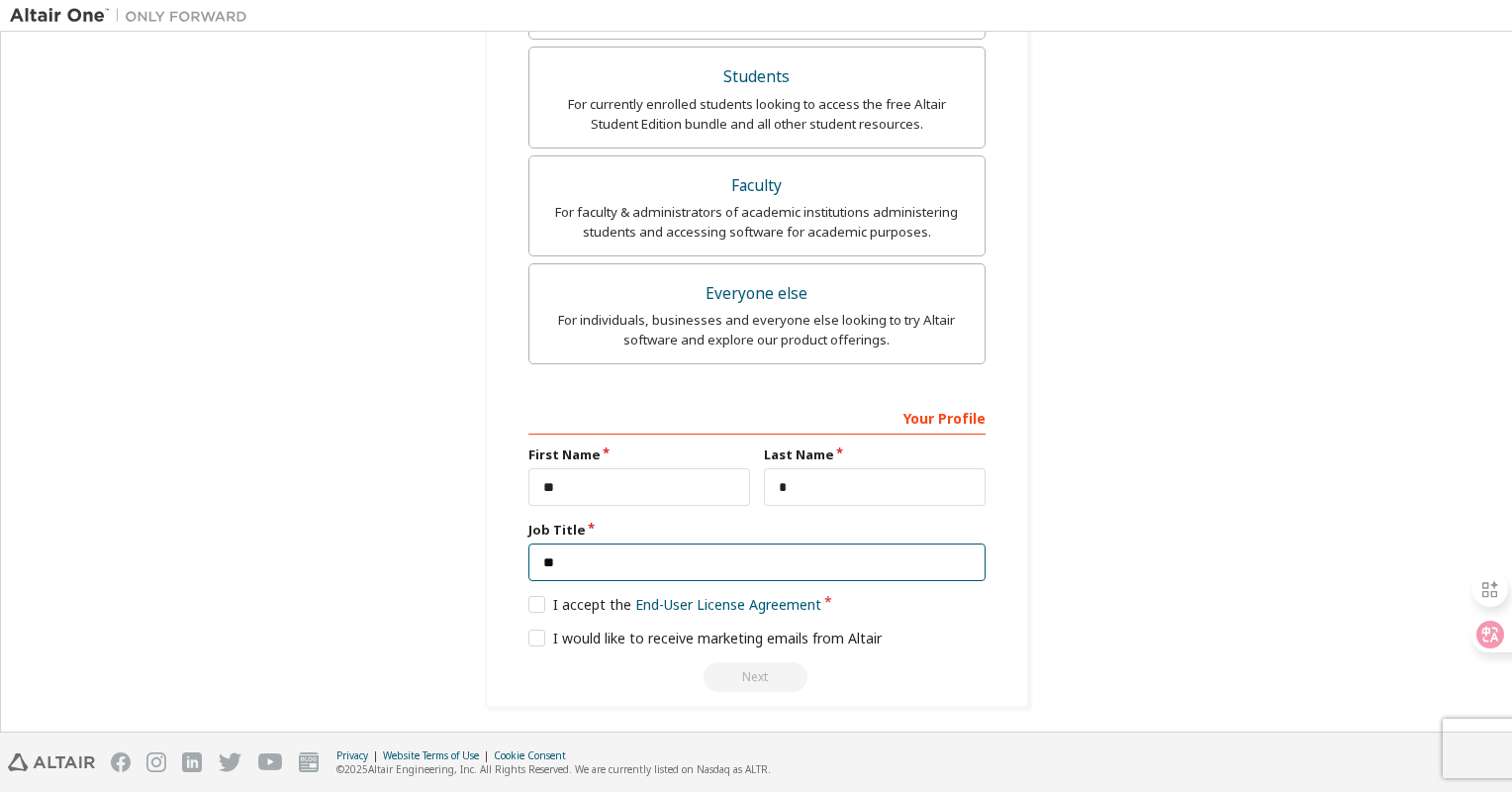 type on "*" 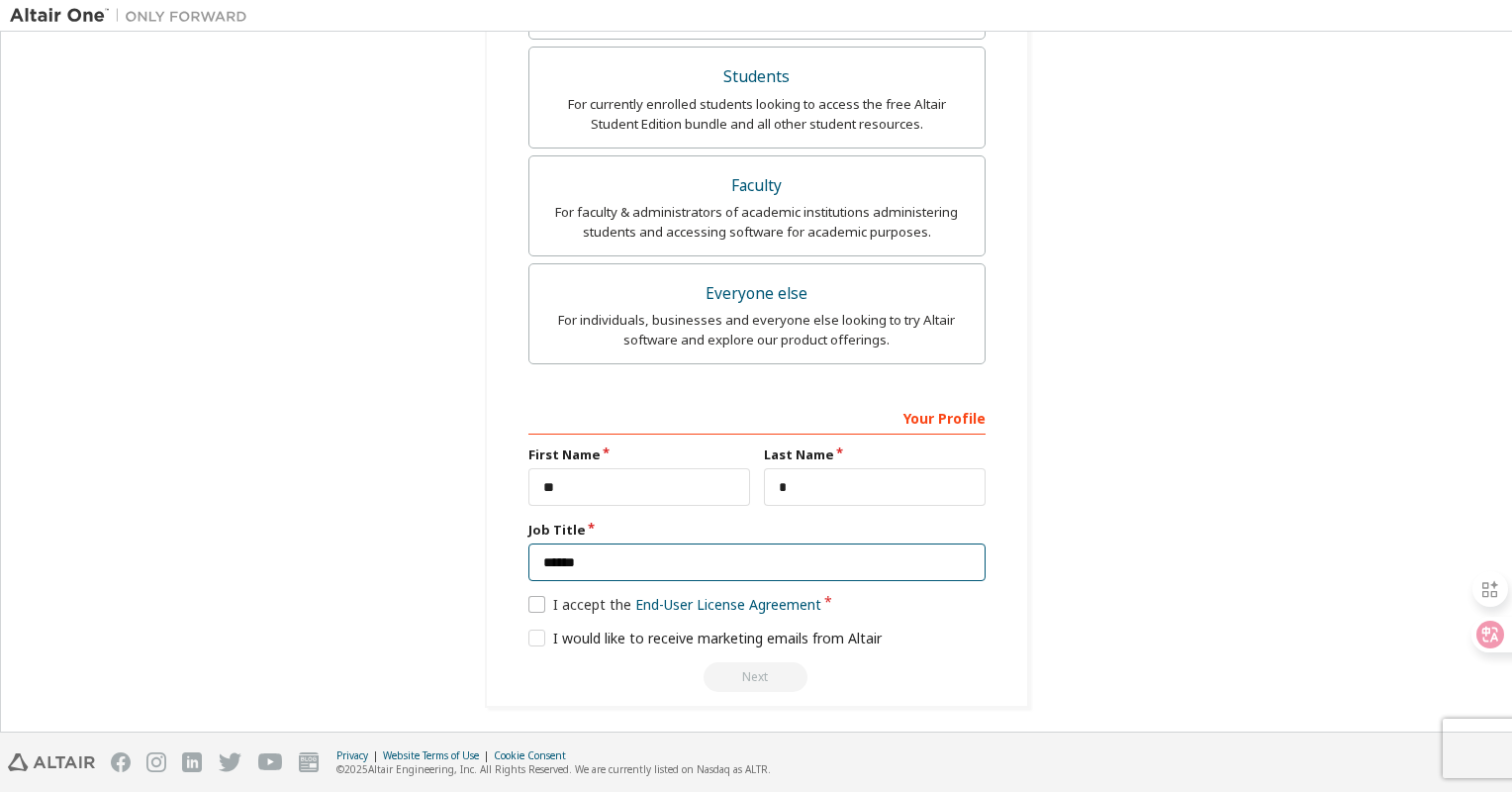 type on "******" 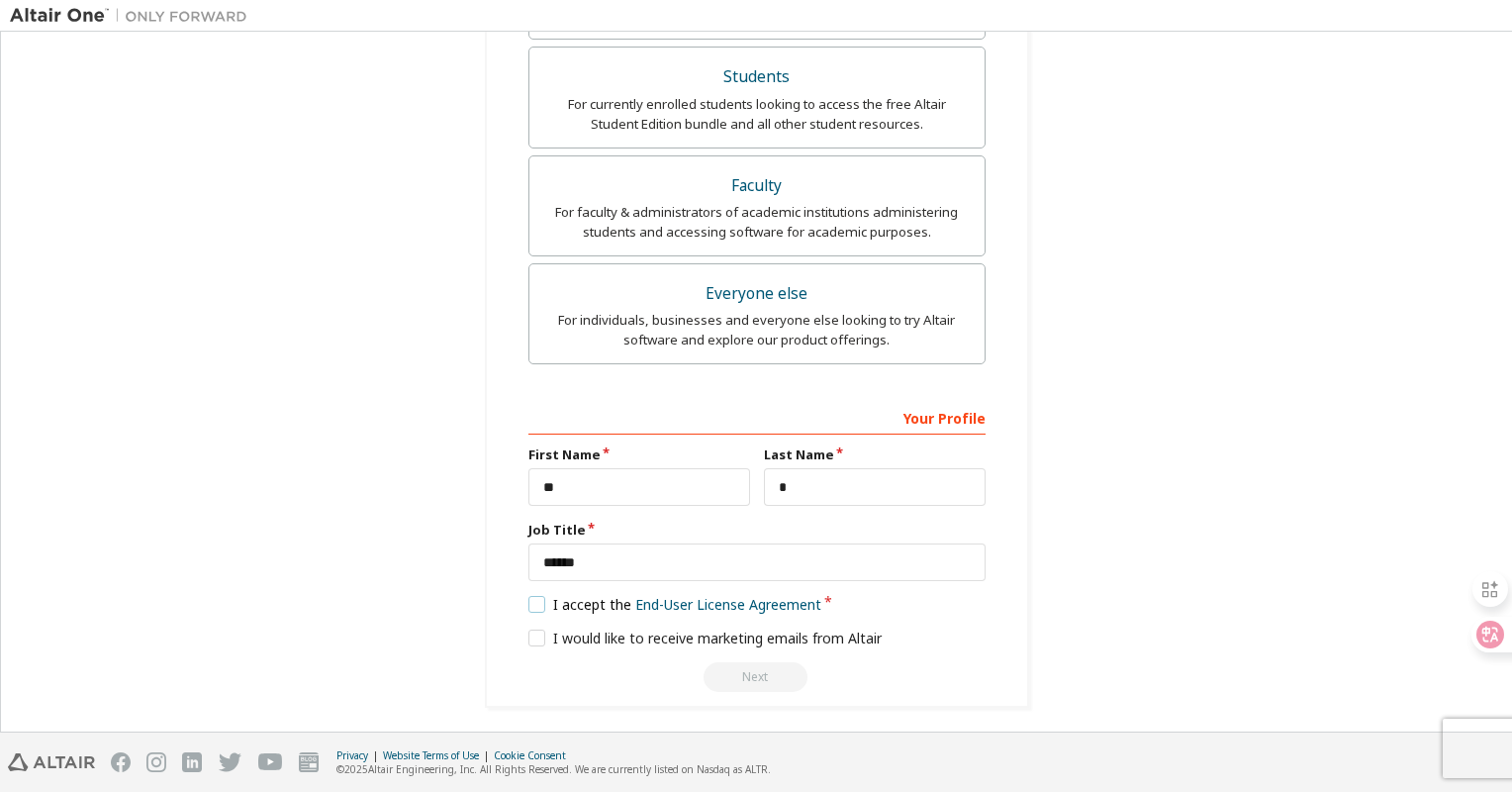 click on "I accept the    End-User License Agreement" at bounding box center [675, 604] 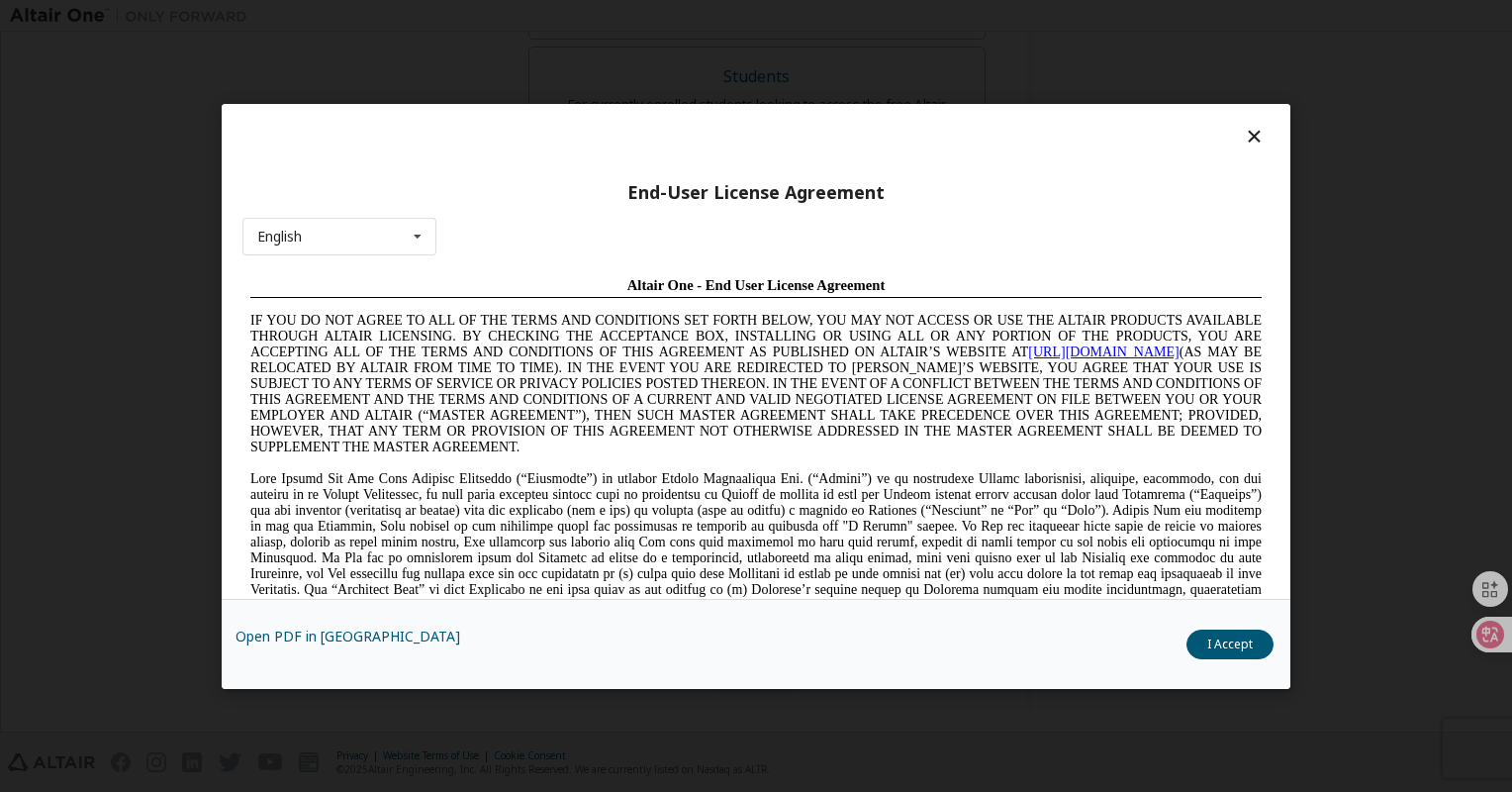 scroll, scrollTop: 0, scrollLeft: 0, axis: both 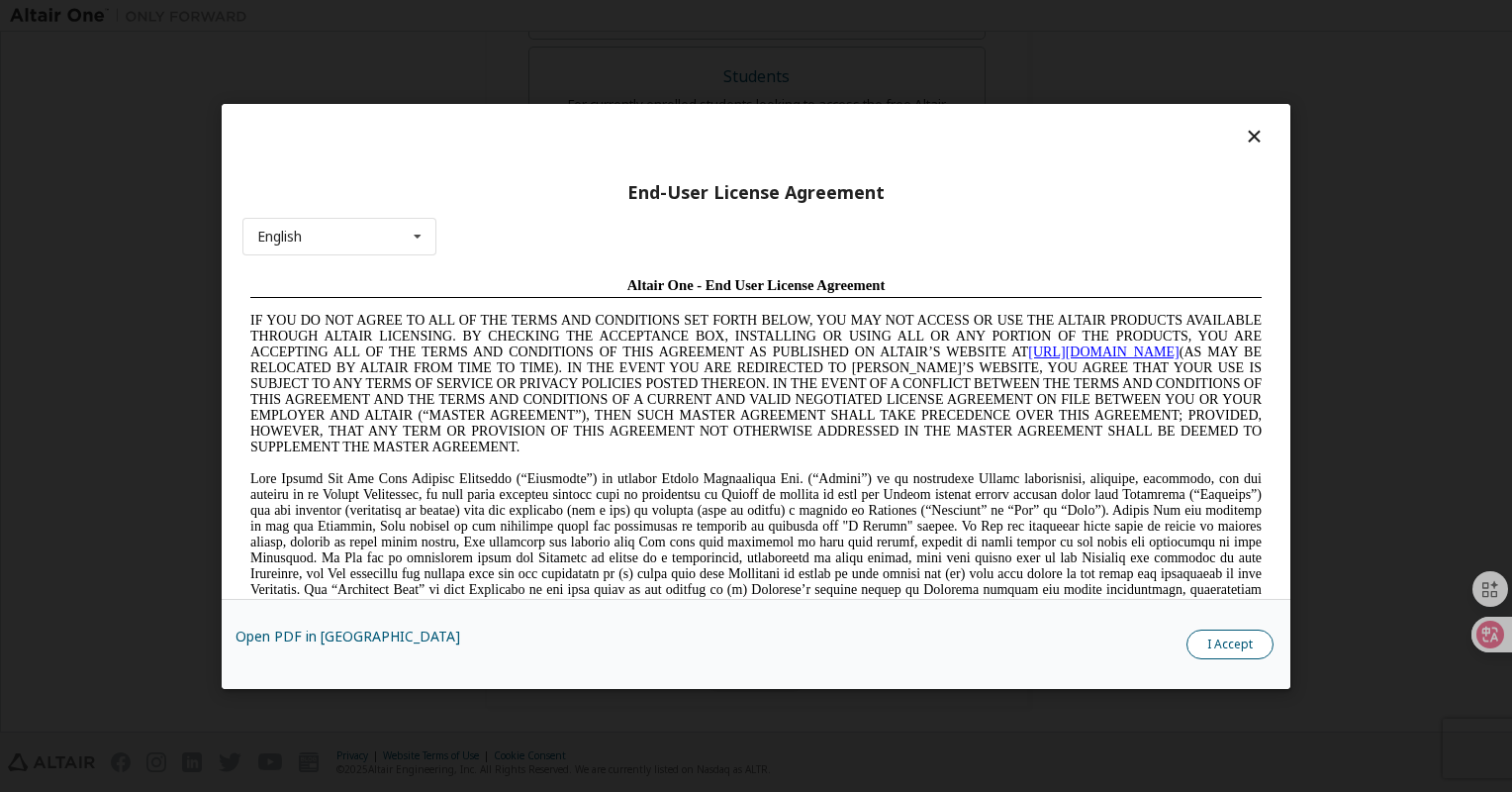 click on "I Accept" at bounding box center [1230, 644] 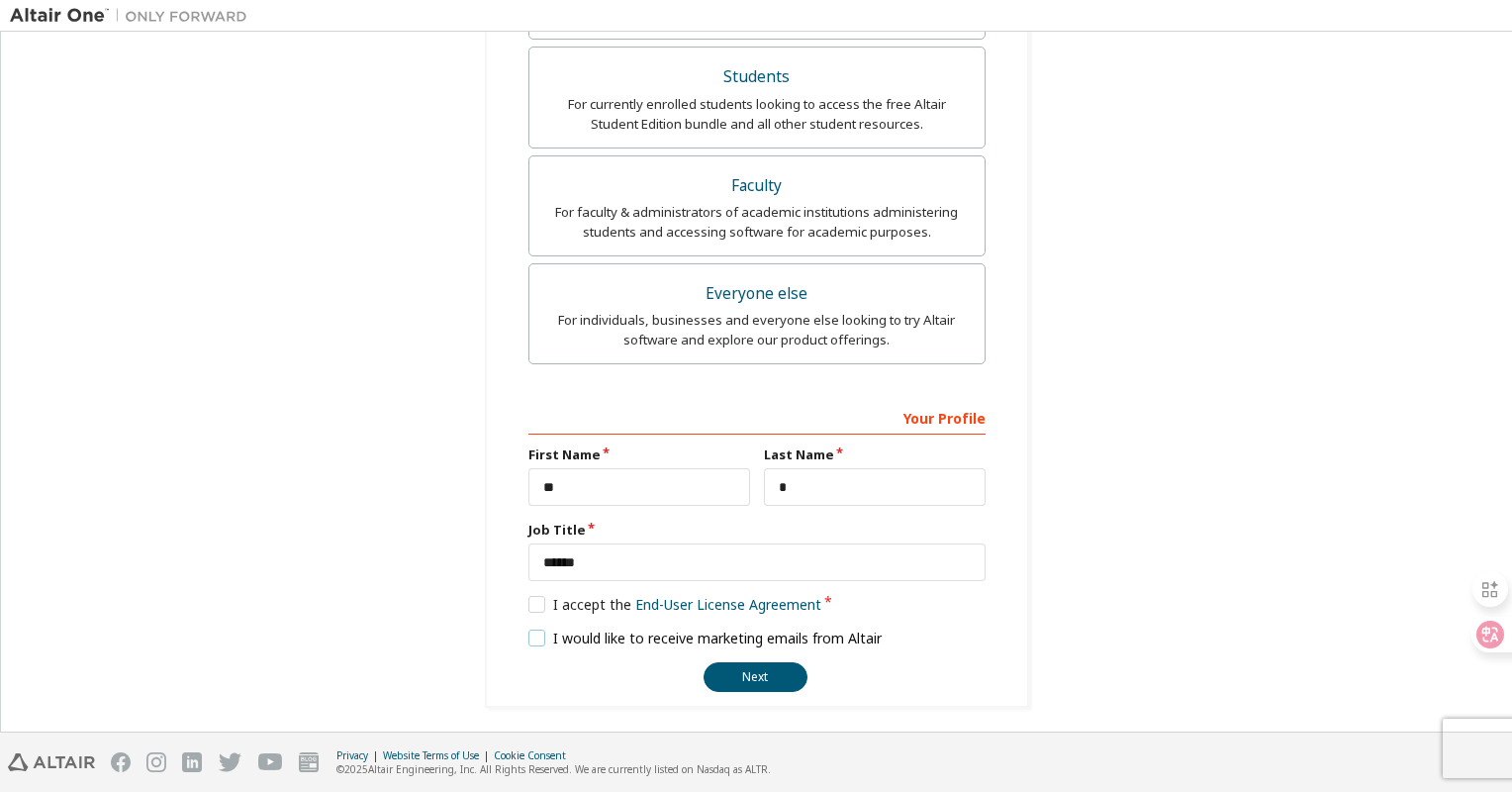 click on "I would like to receive marketing emails from Altair" at bounding box center (706, 638) 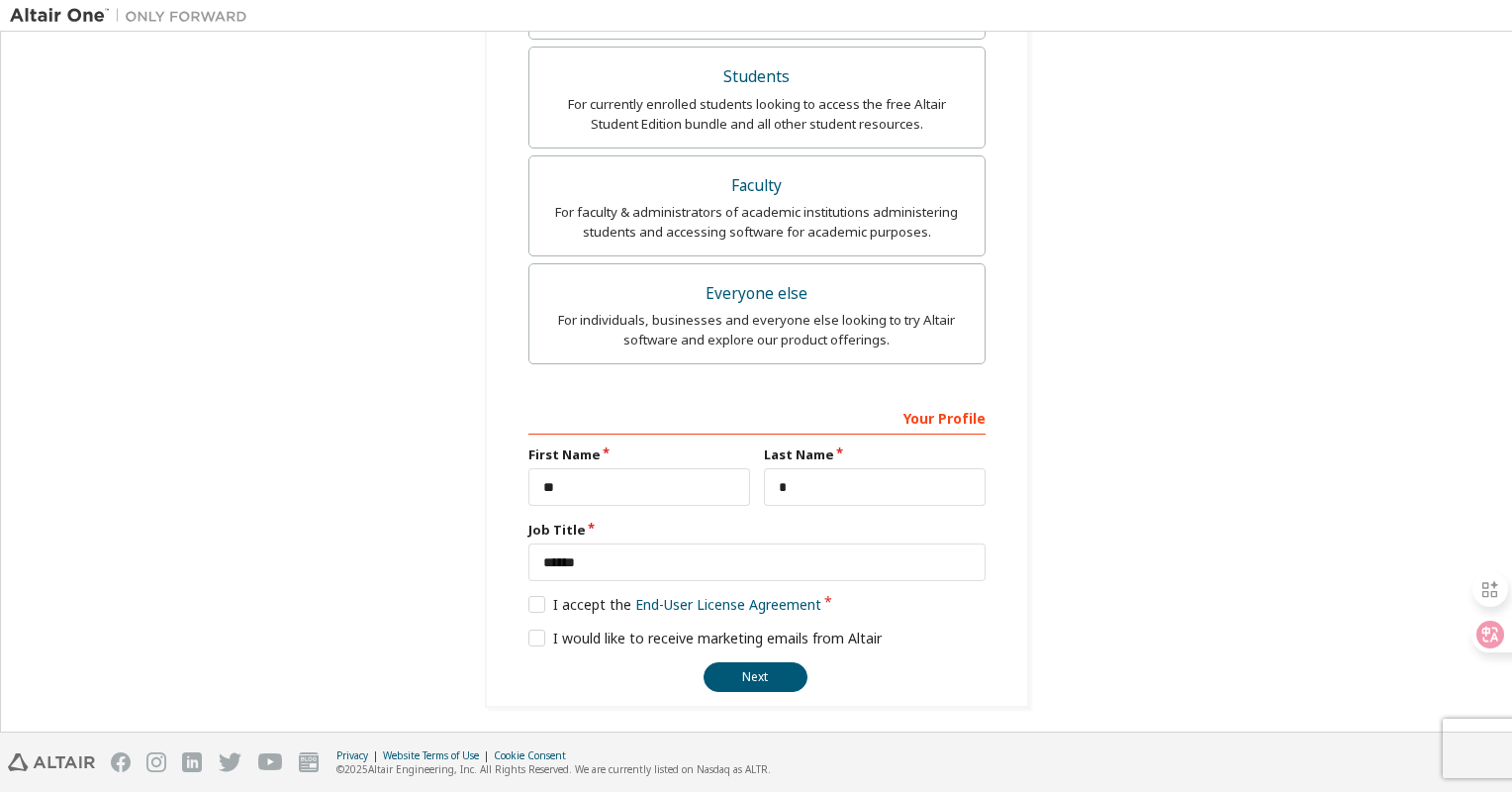 click on "Next" at bounding box center [755, 677] 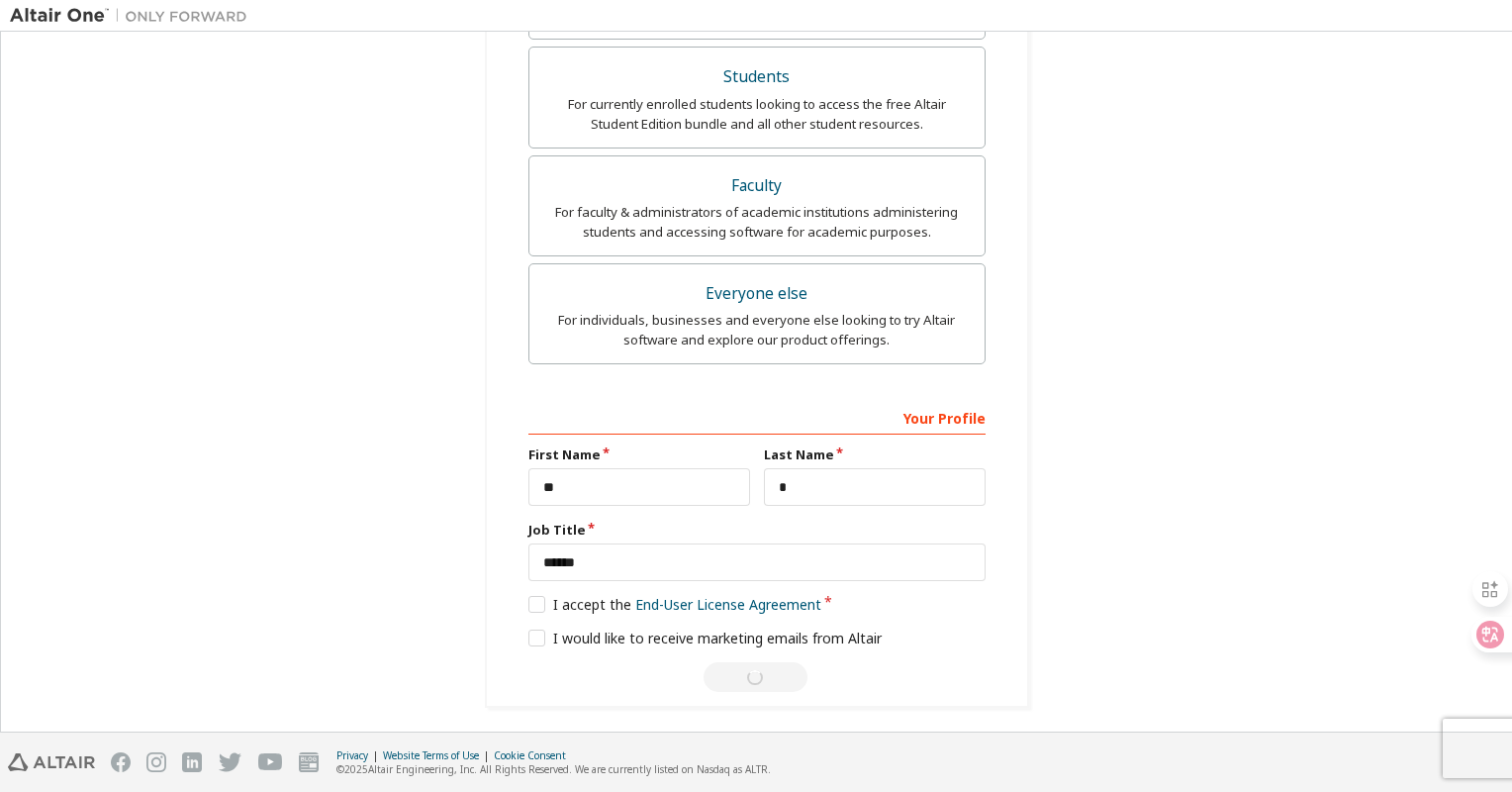 scroll, scrollTop: 0, scrollLeft: 0, axis: both 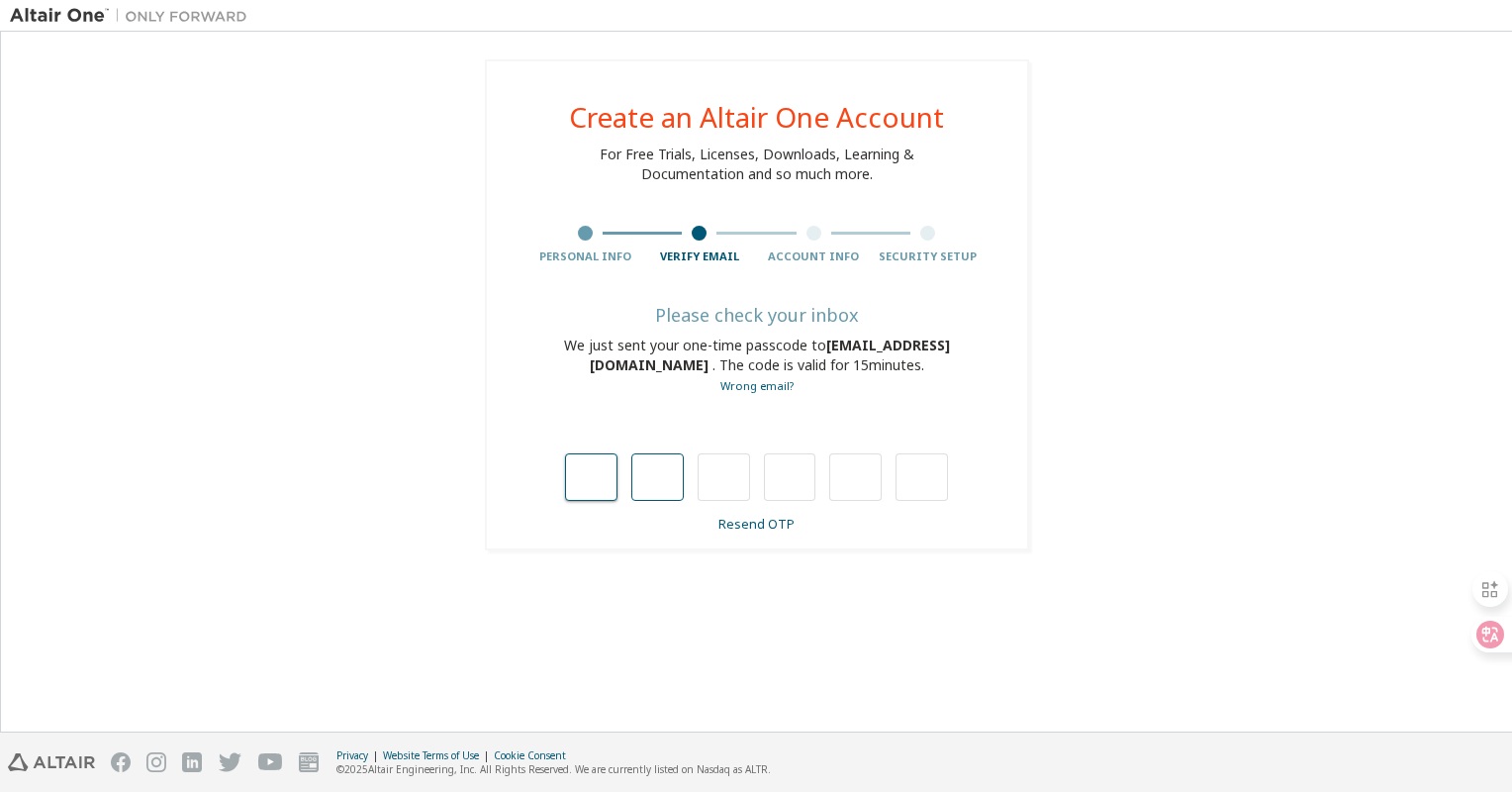 type on "*" 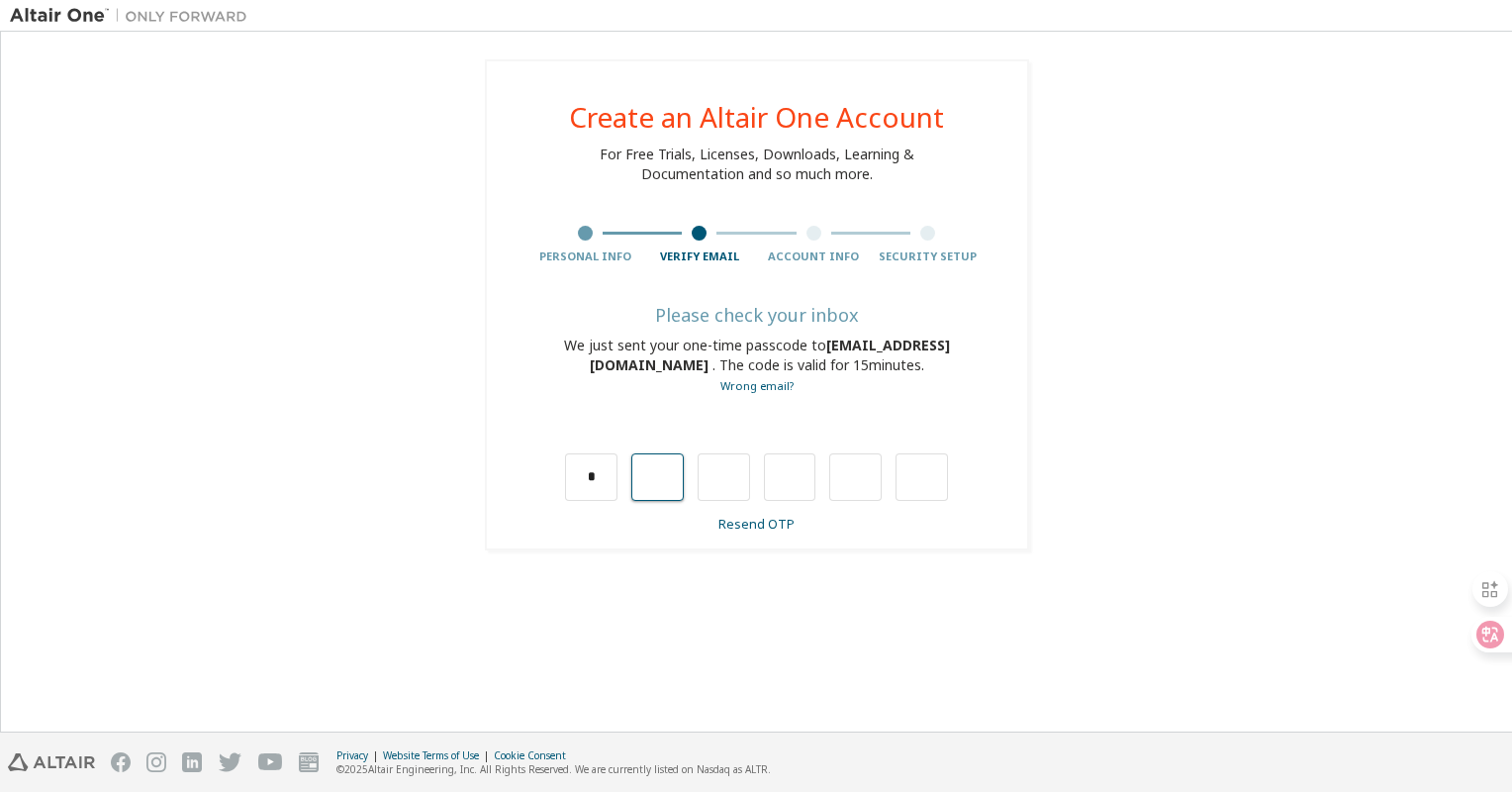 type on "*" 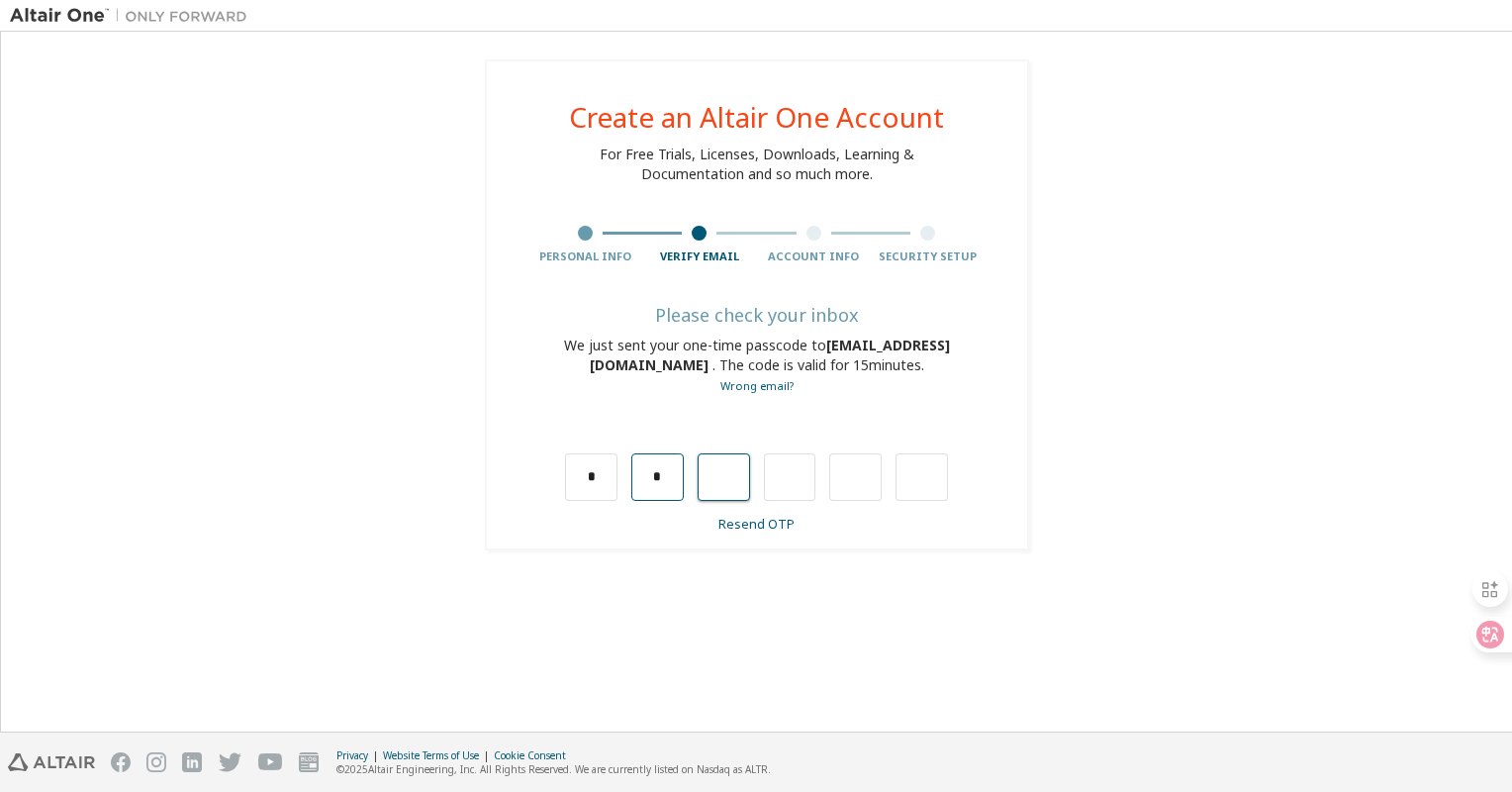 type on "*" 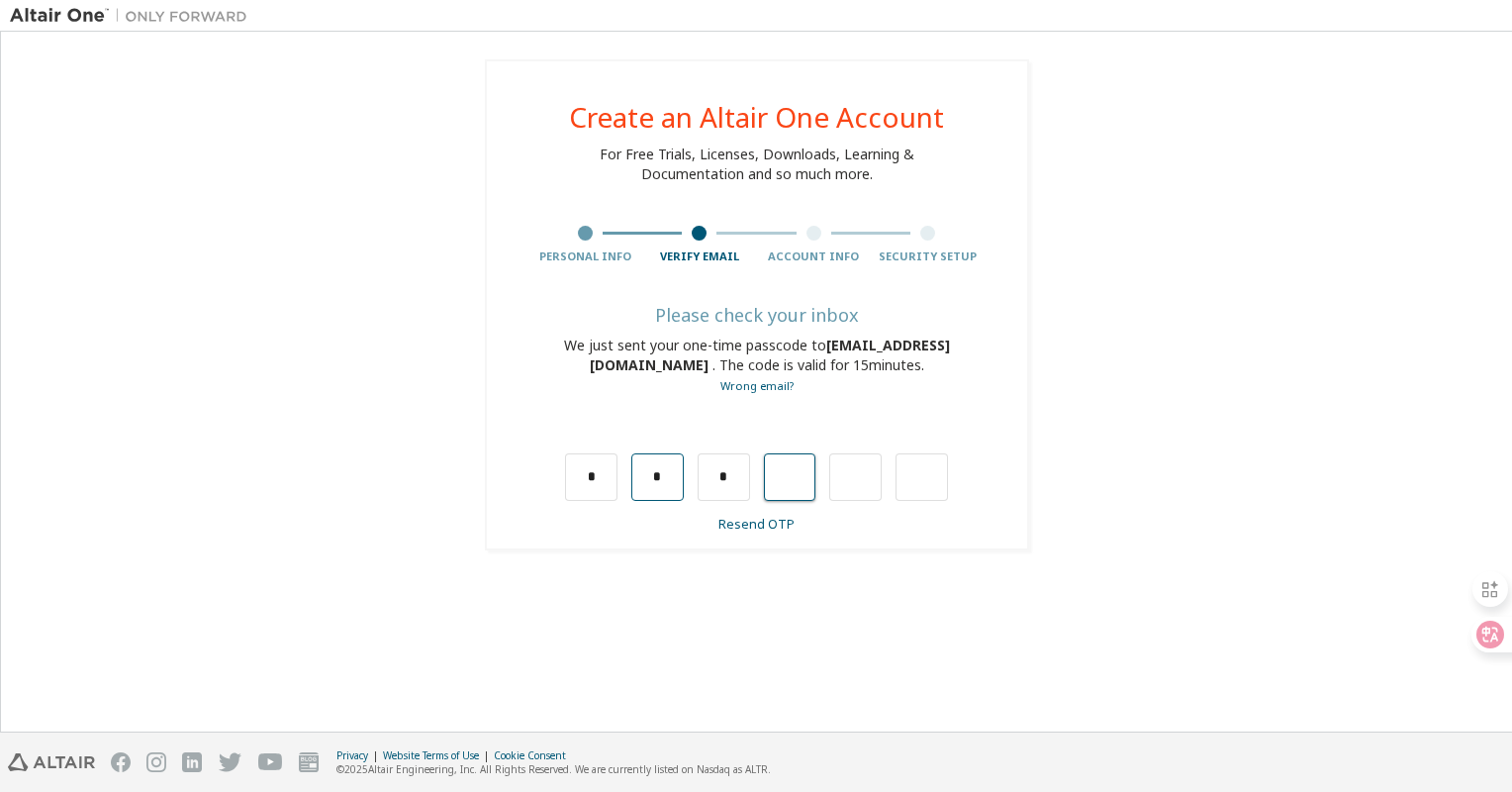 type on "*" 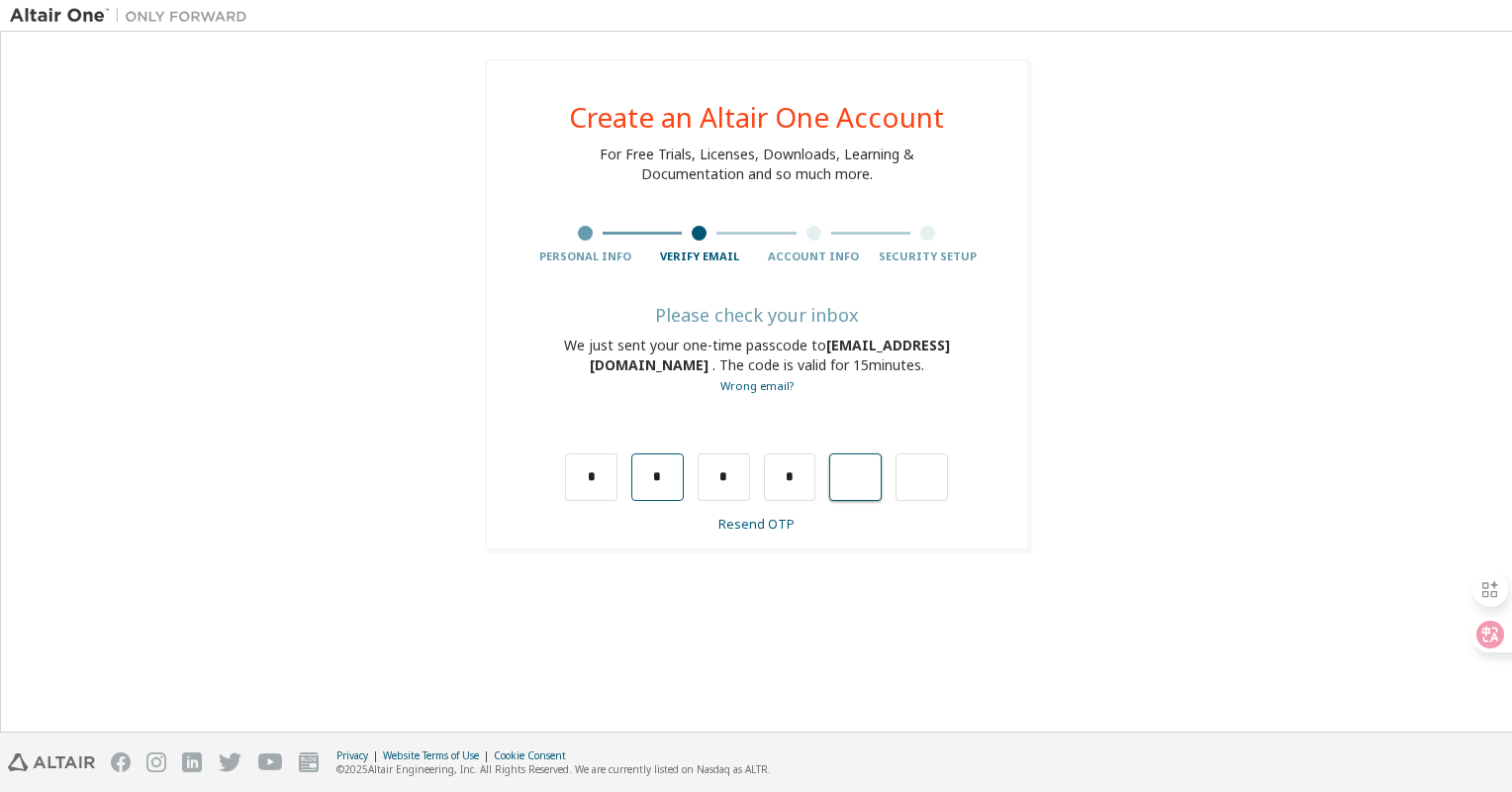 type on "*" 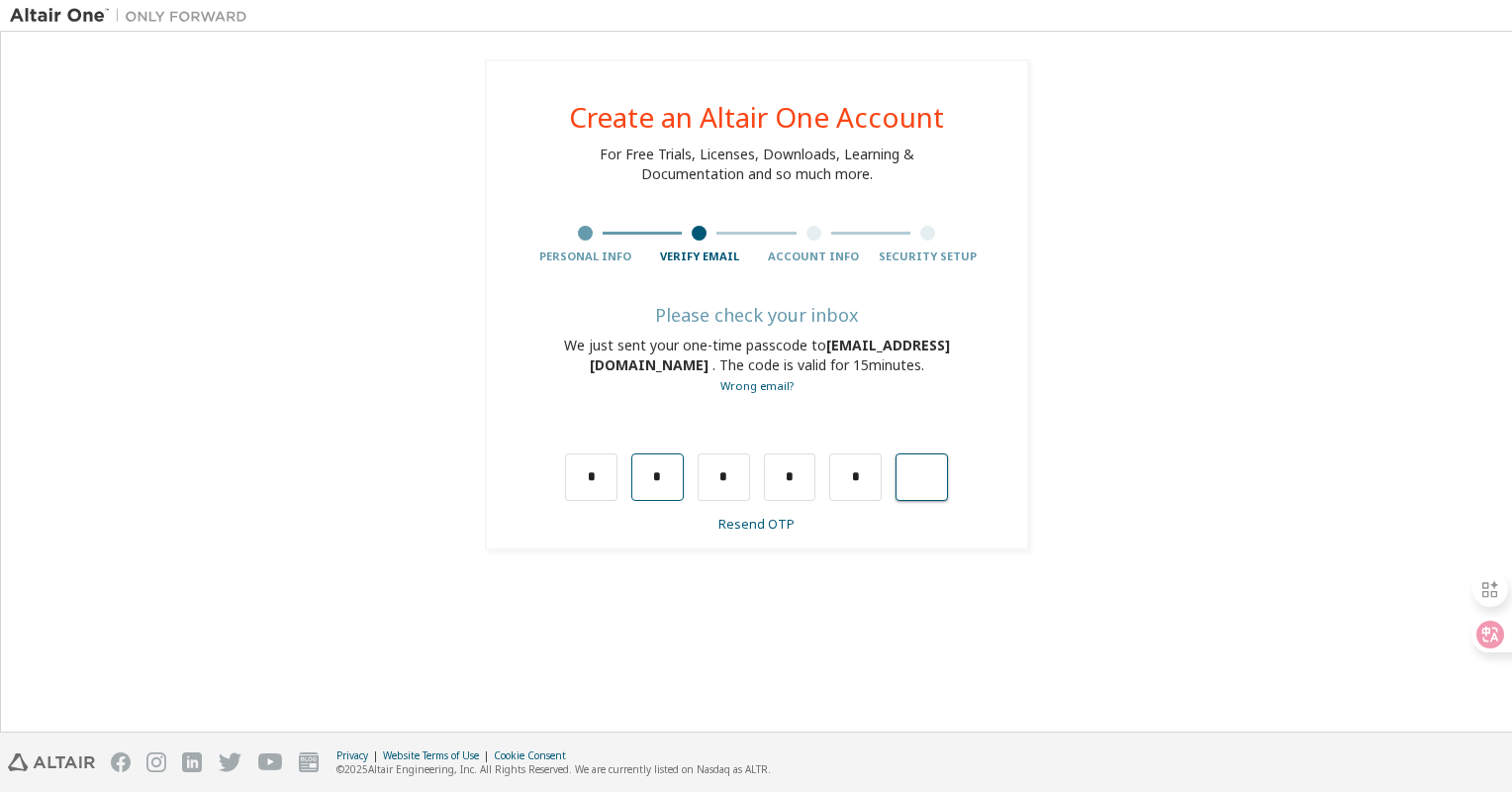 type on "*" 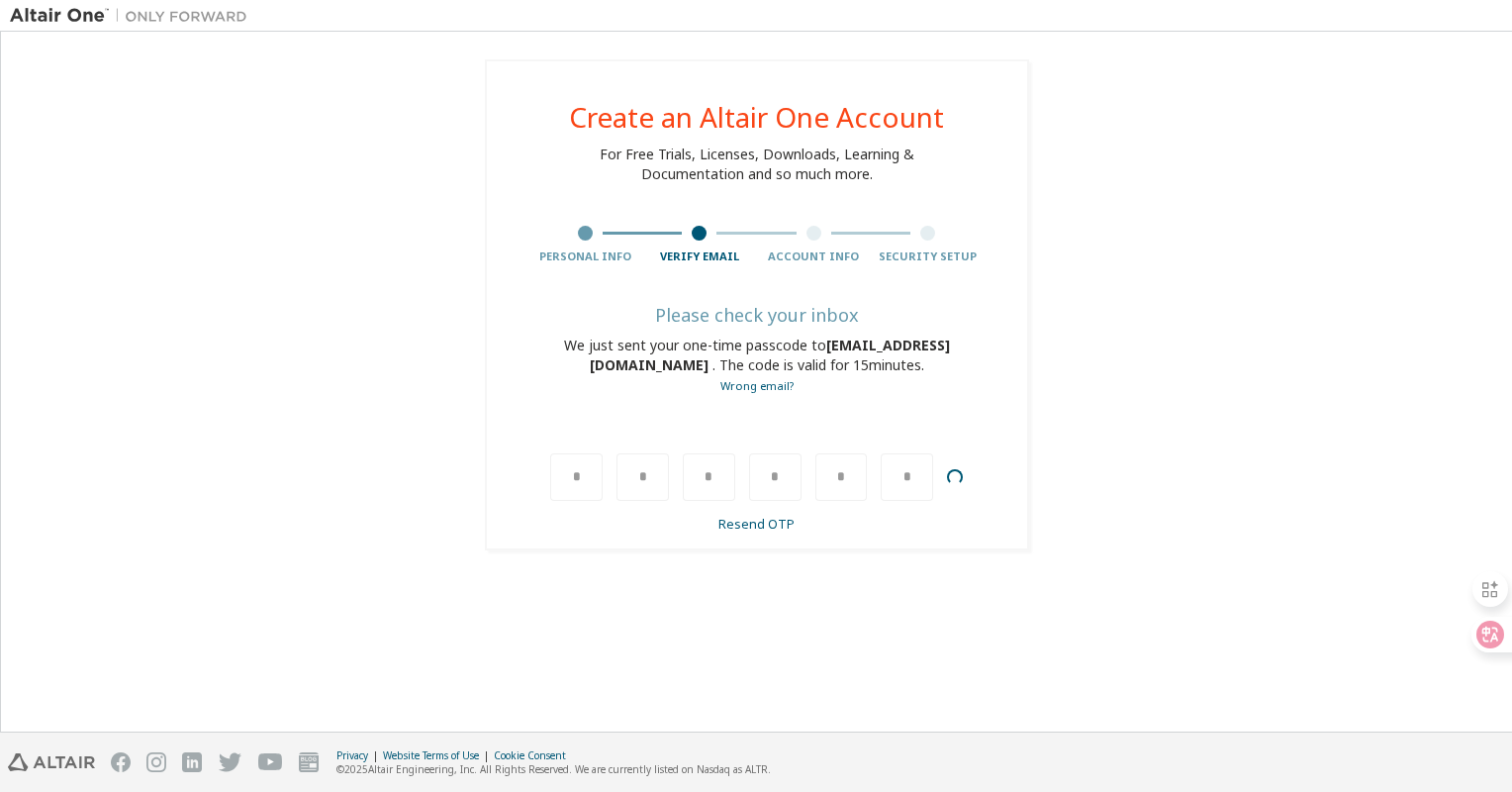 type 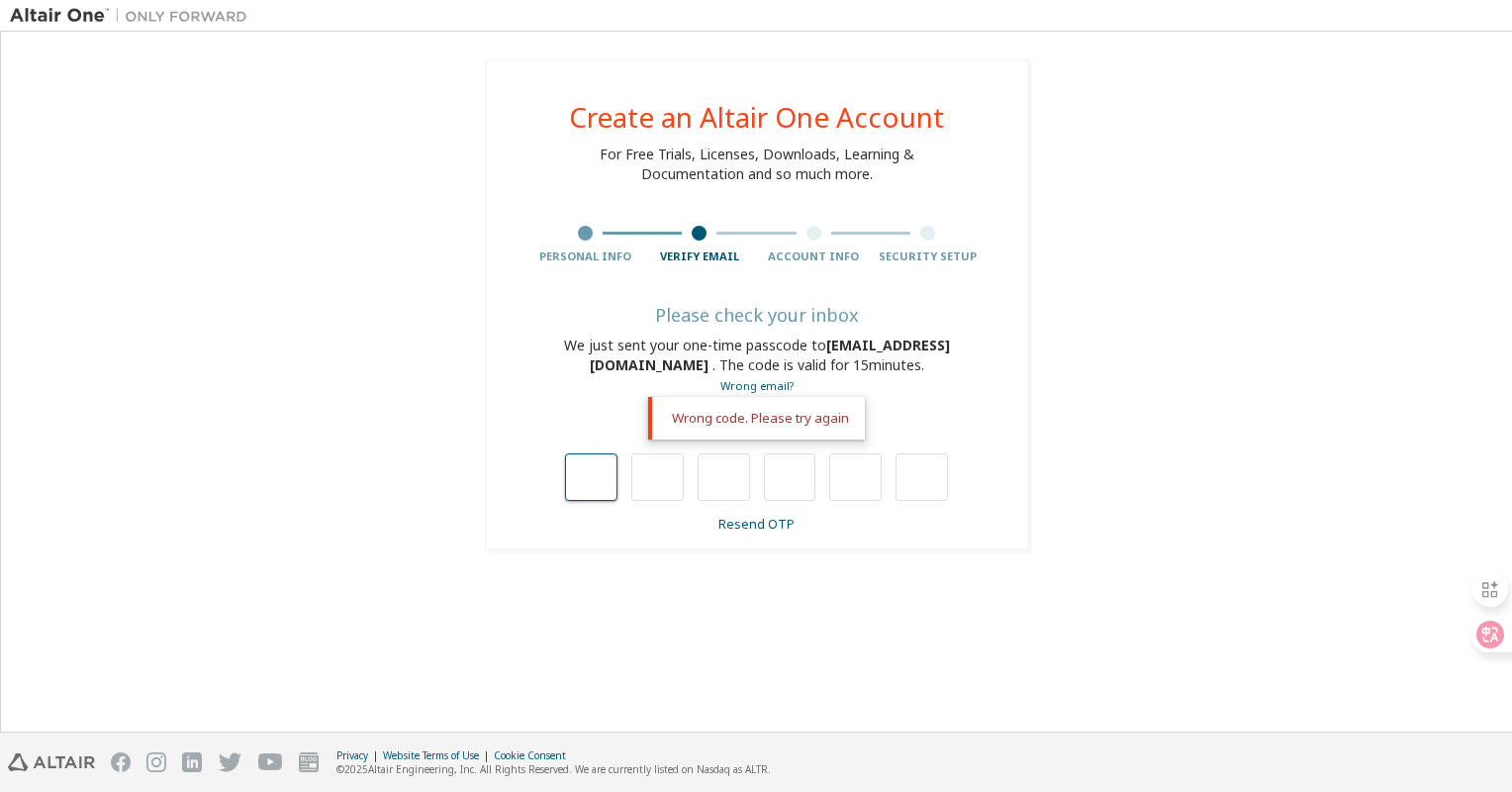 click at bounding box center (591, 477) 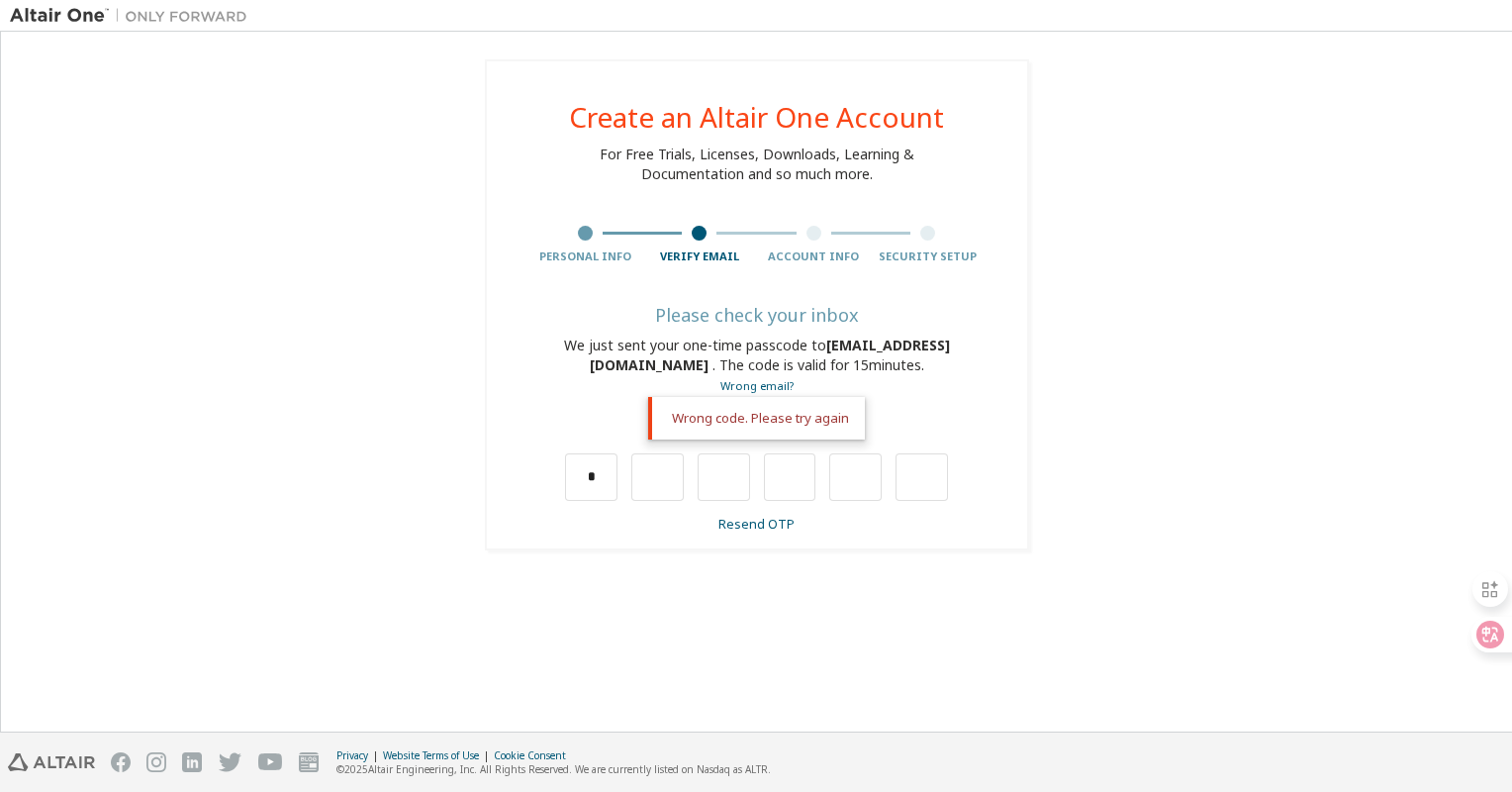 type on "*" 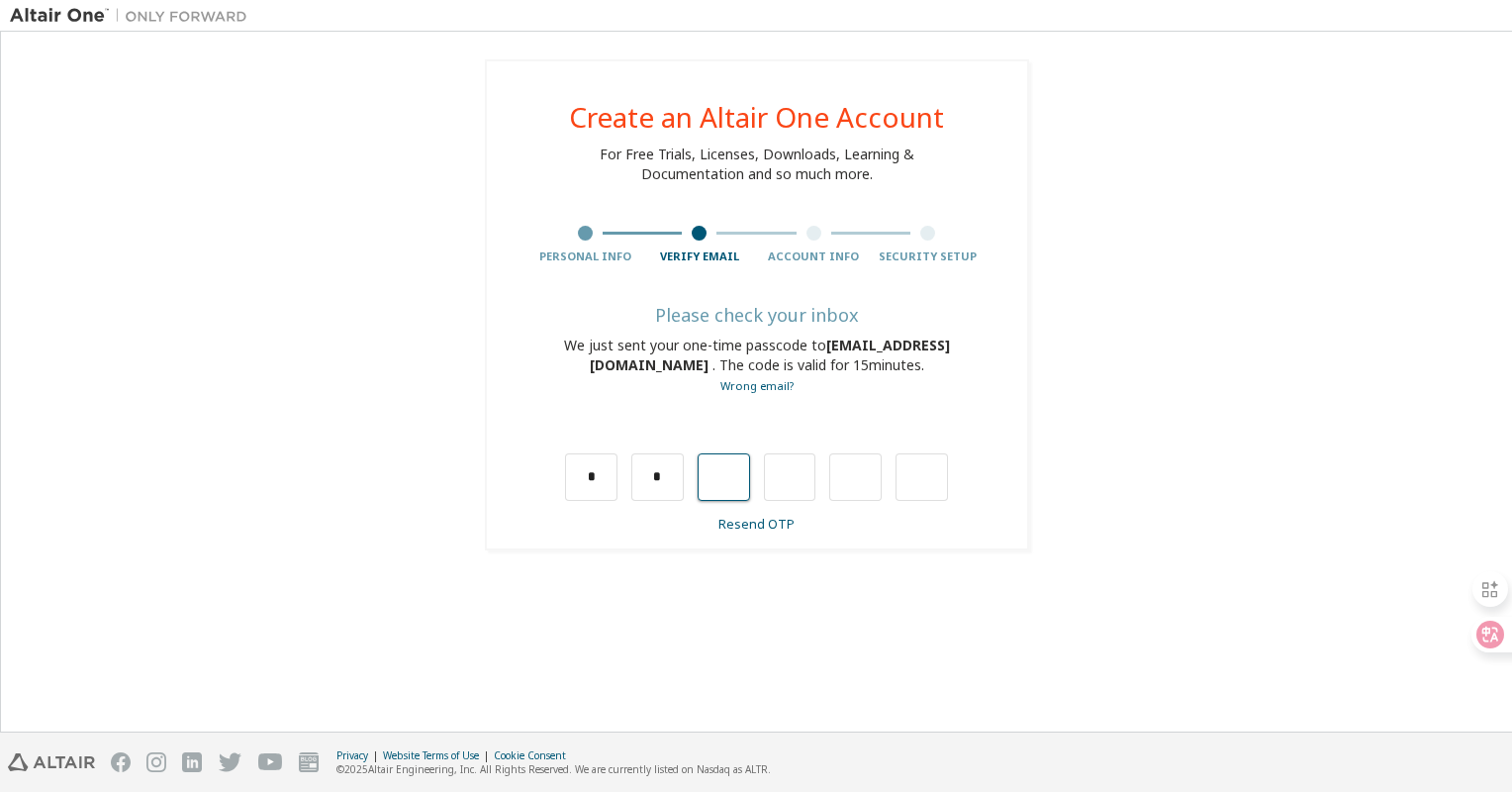 type on "*" 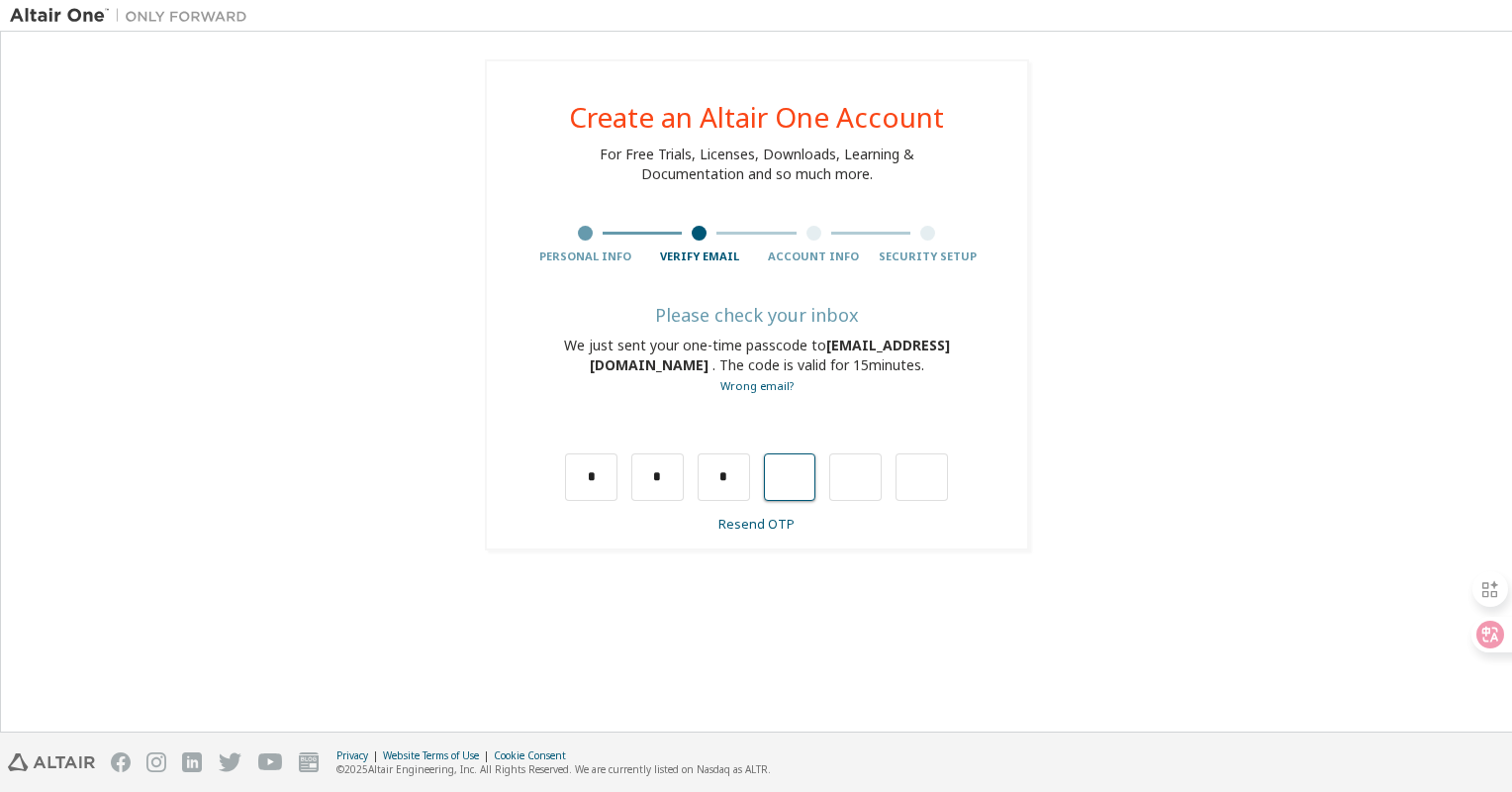 type on "*" 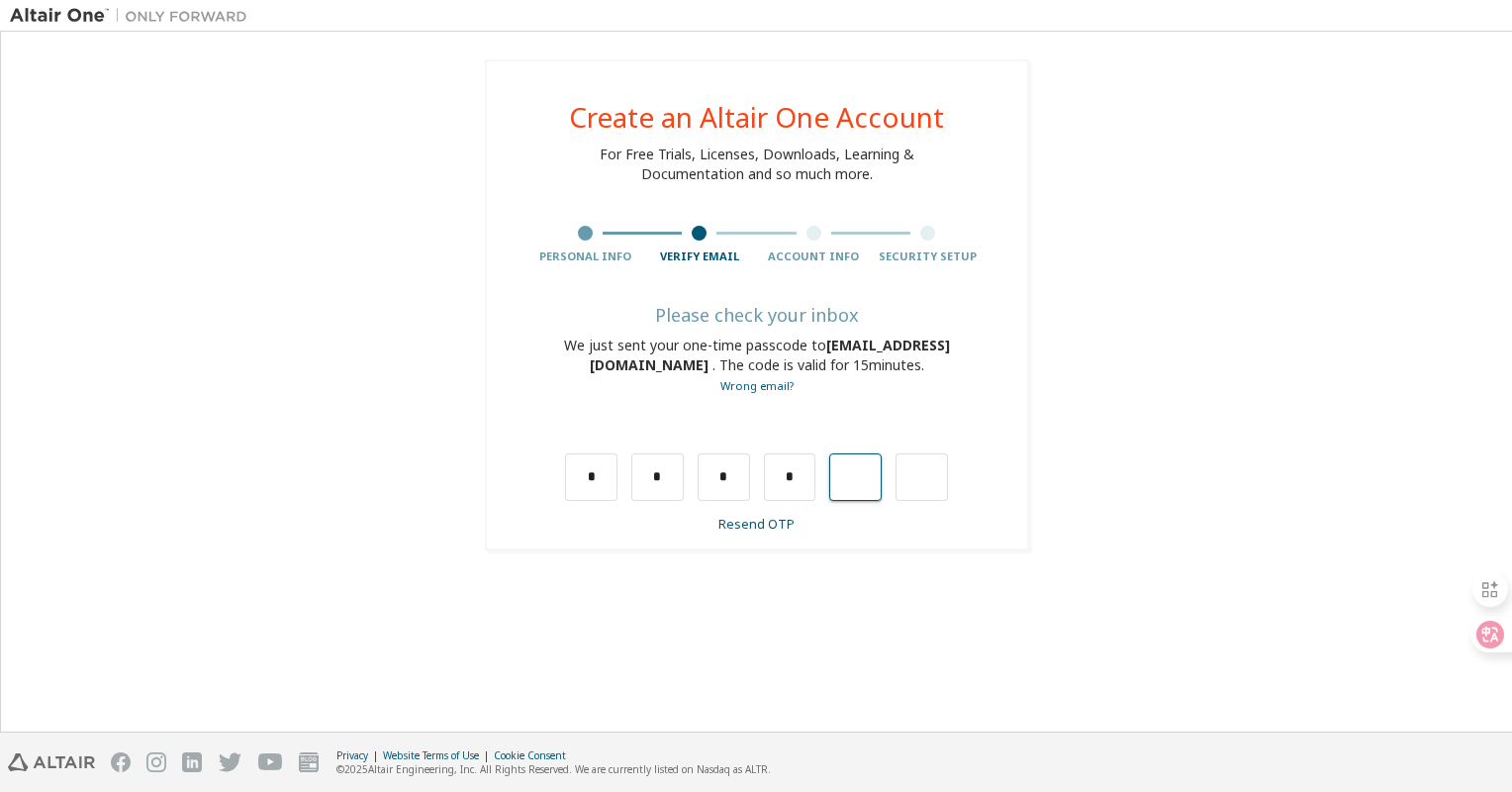 type on "*" 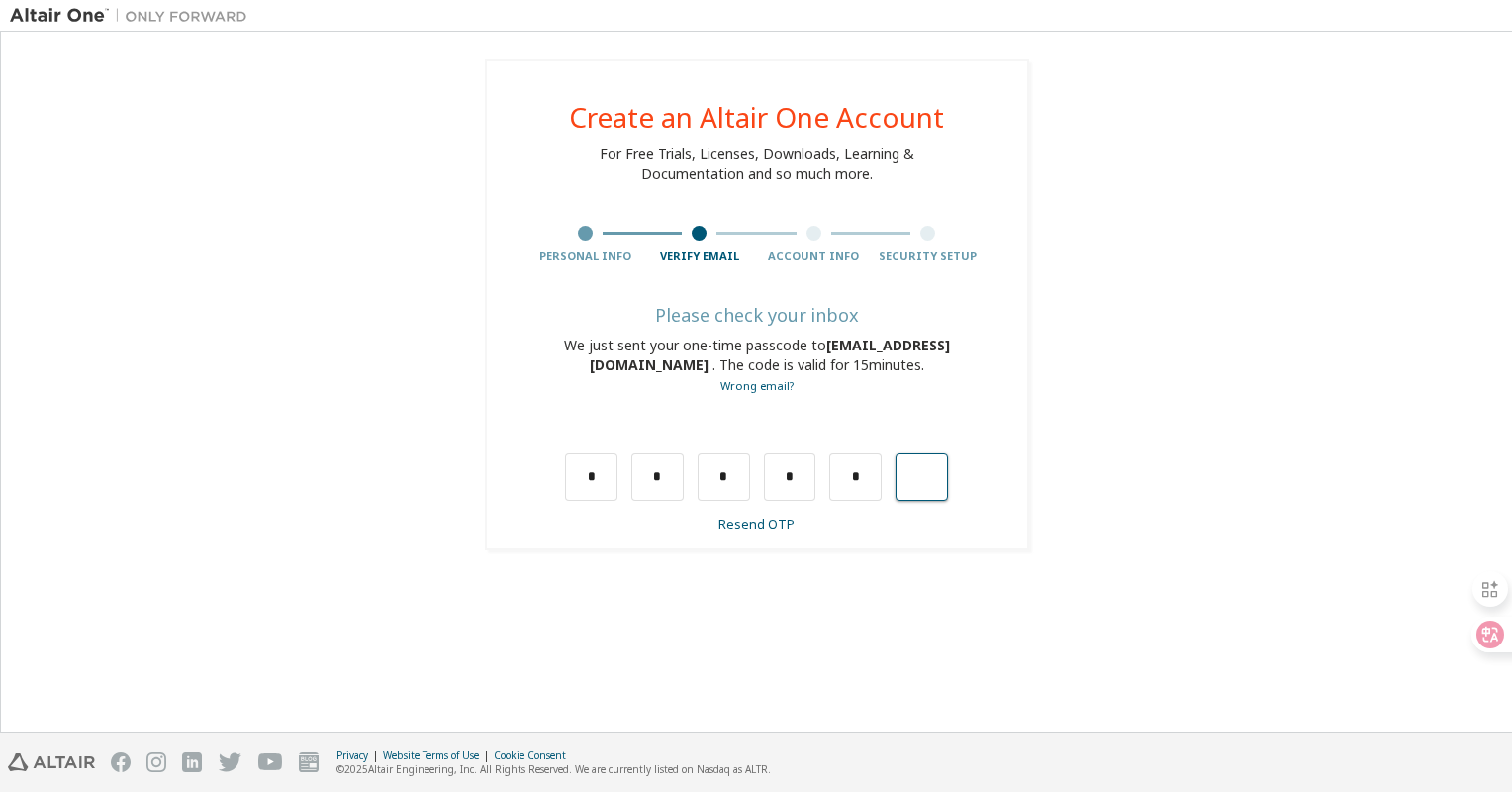 type on "*" 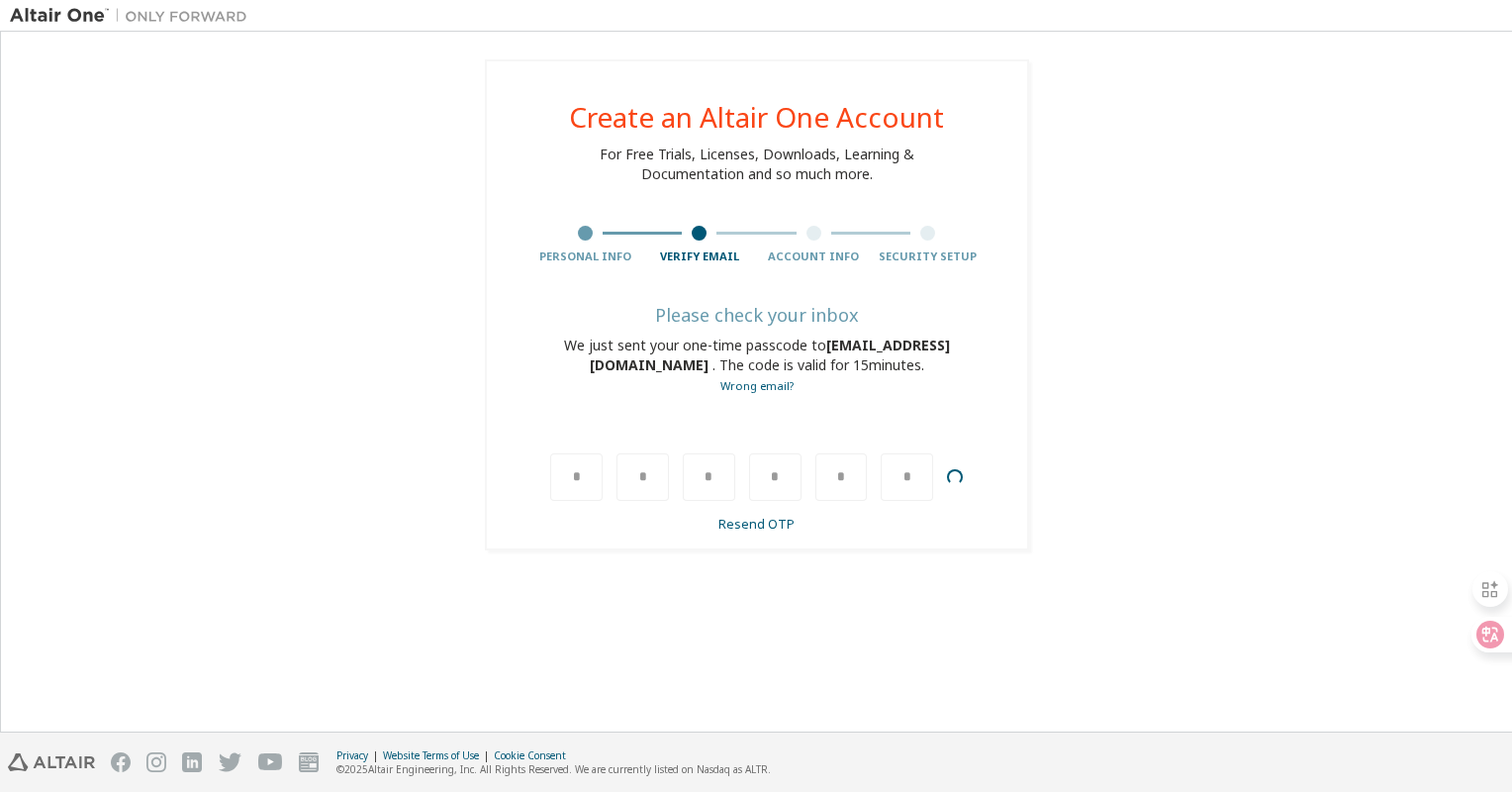 type 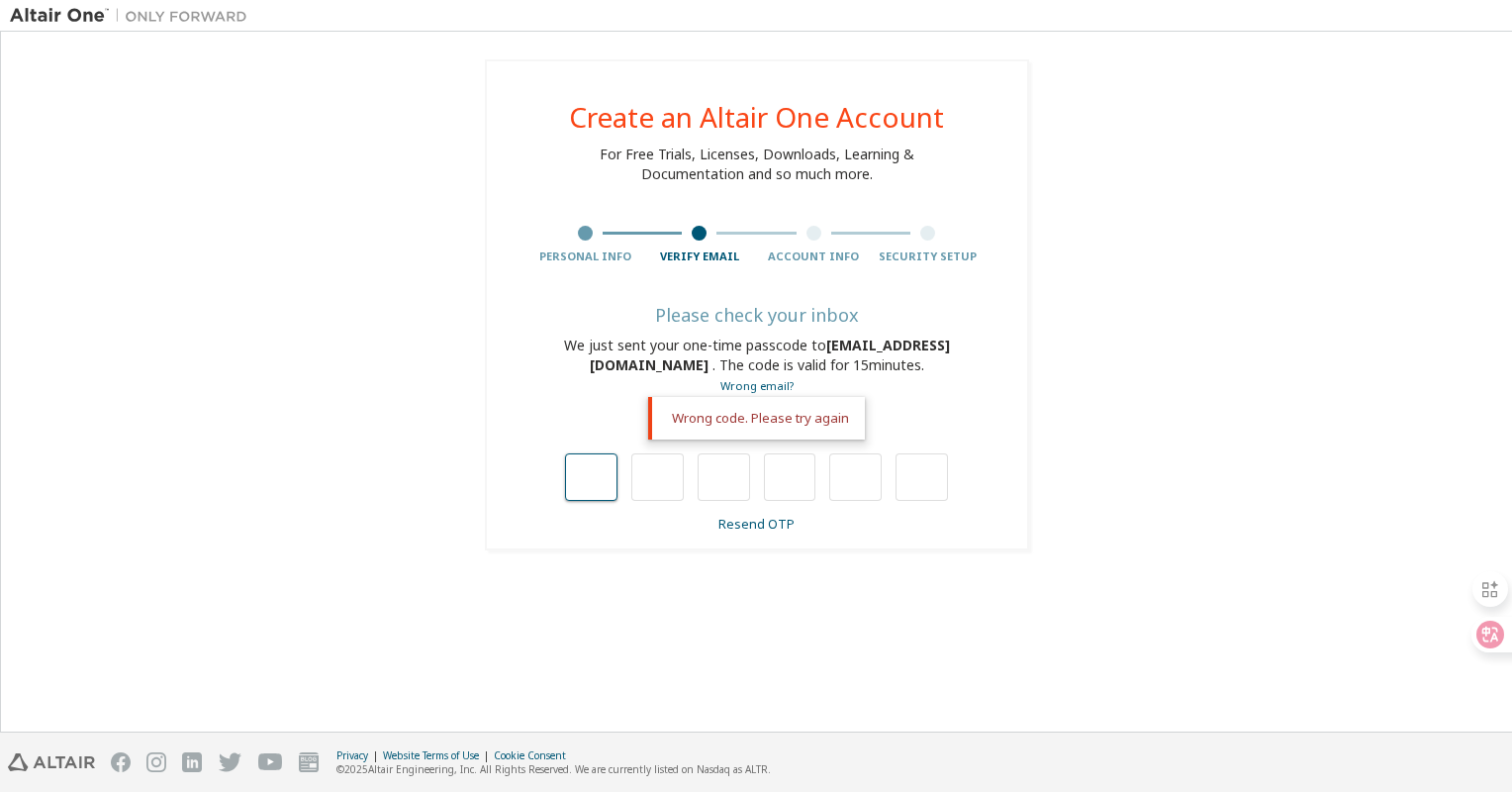 click at bounding box center [591, 477] 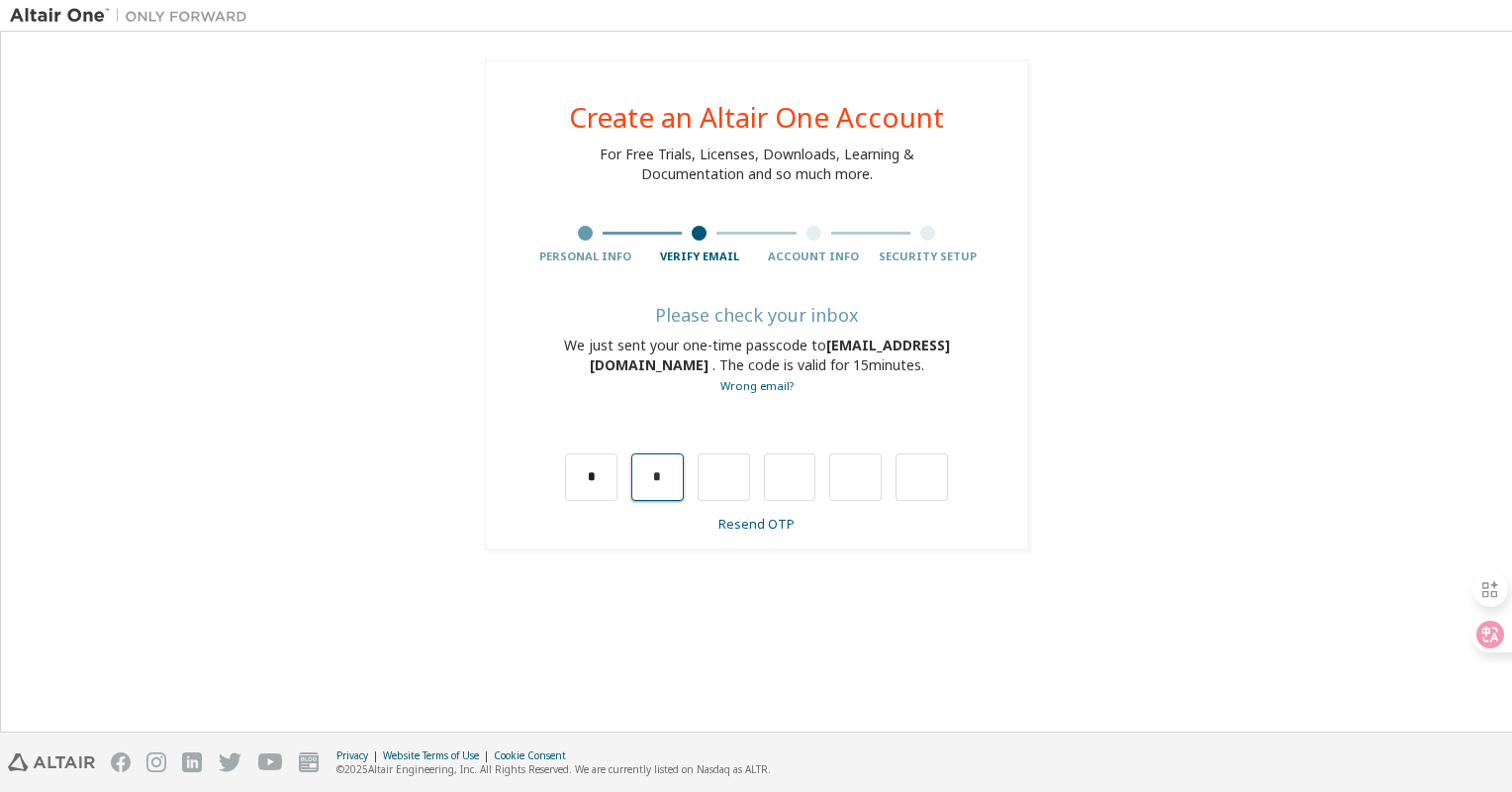 drag, startPoint x: 660, startPoint y: 471, endPoint x: 644, endPoint y: 472, distance: 16.03122 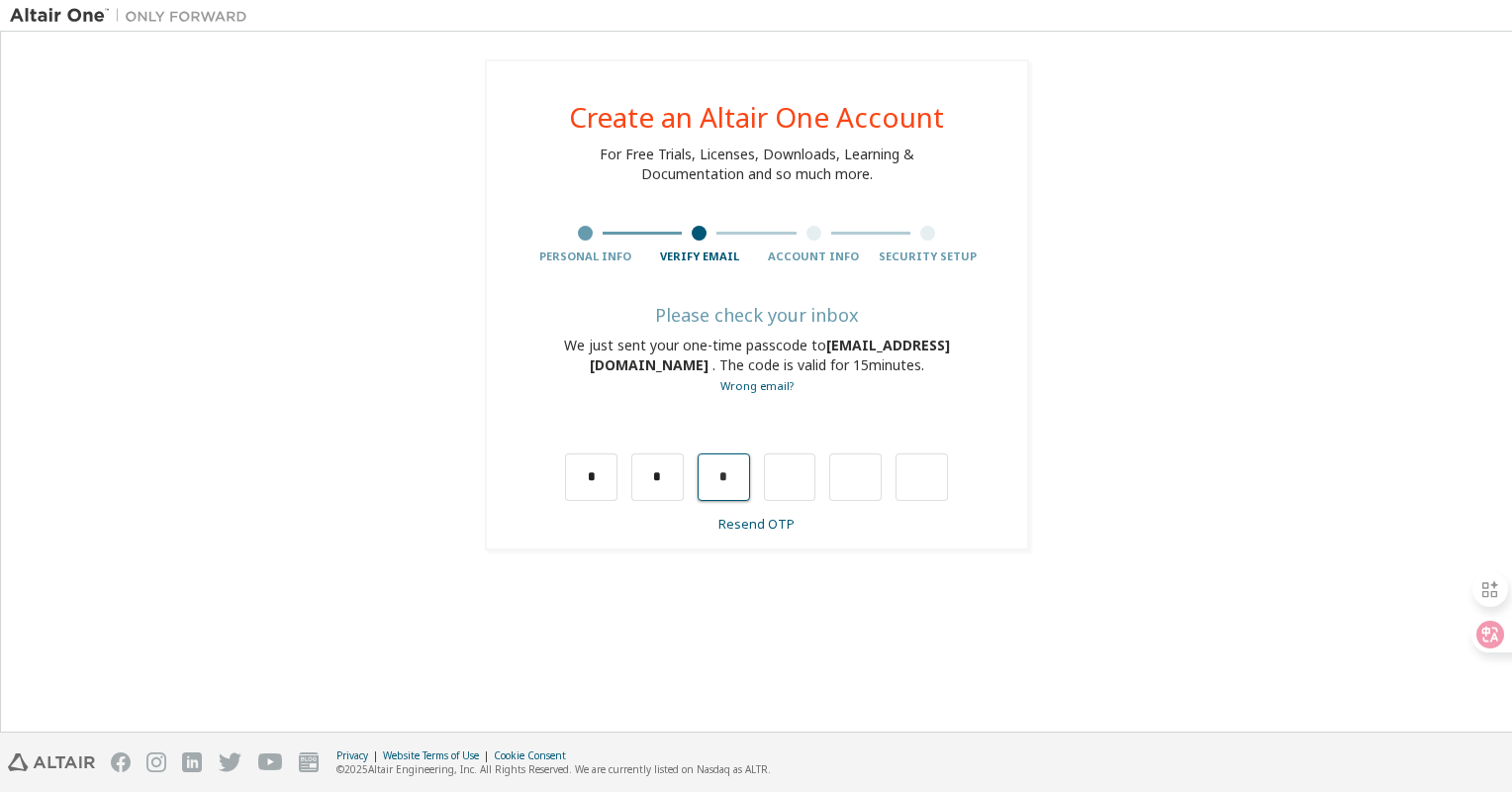 drag, startPoint x: 732, startPoint y: 476, endPoint x: 718, endPoint y: 475, distance: 14.035669 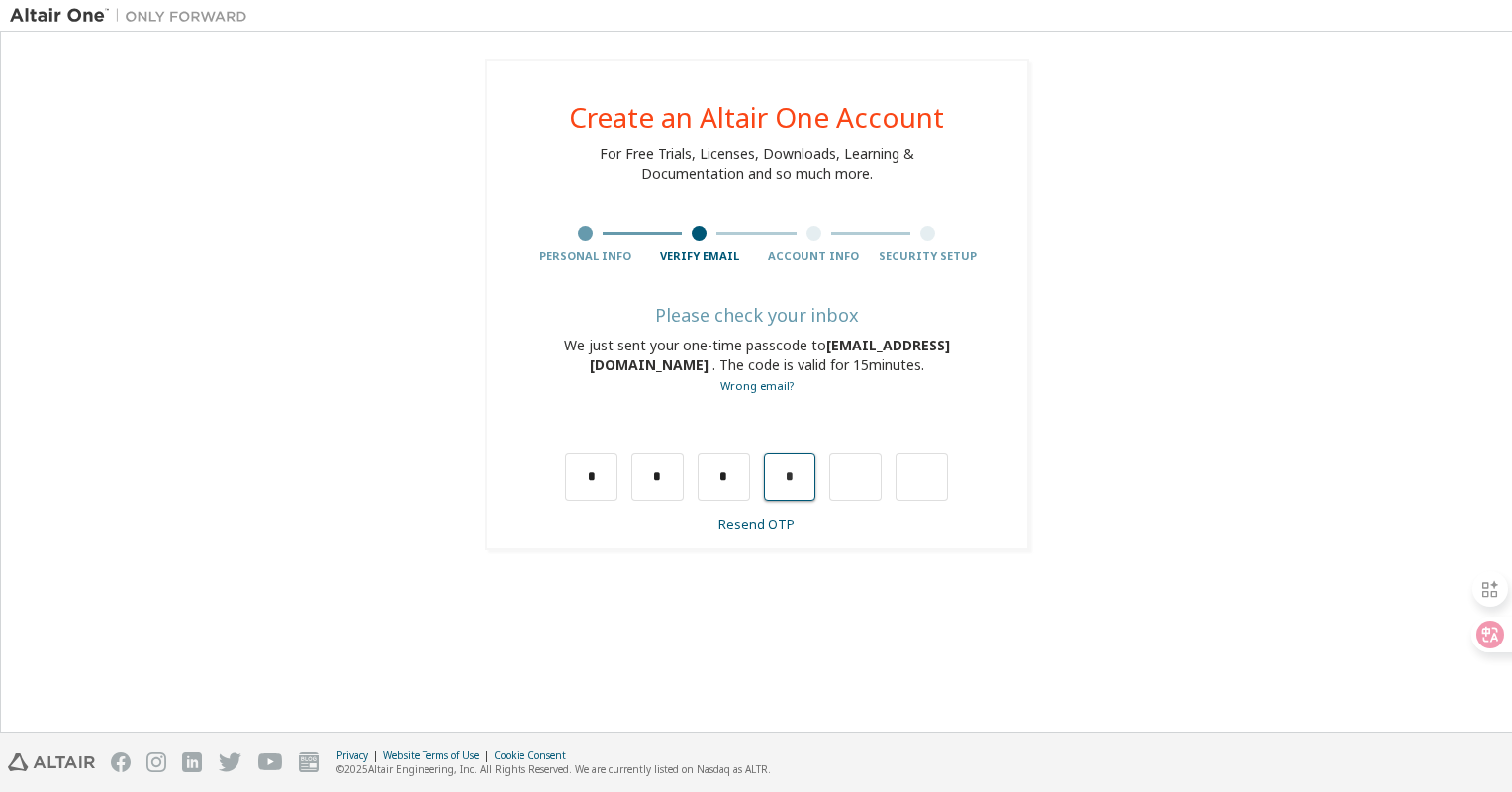 drag, startPoint x: 794, startPoint y: 480, endPoint x: 768, endPoint y: 477, distance: 26.172505 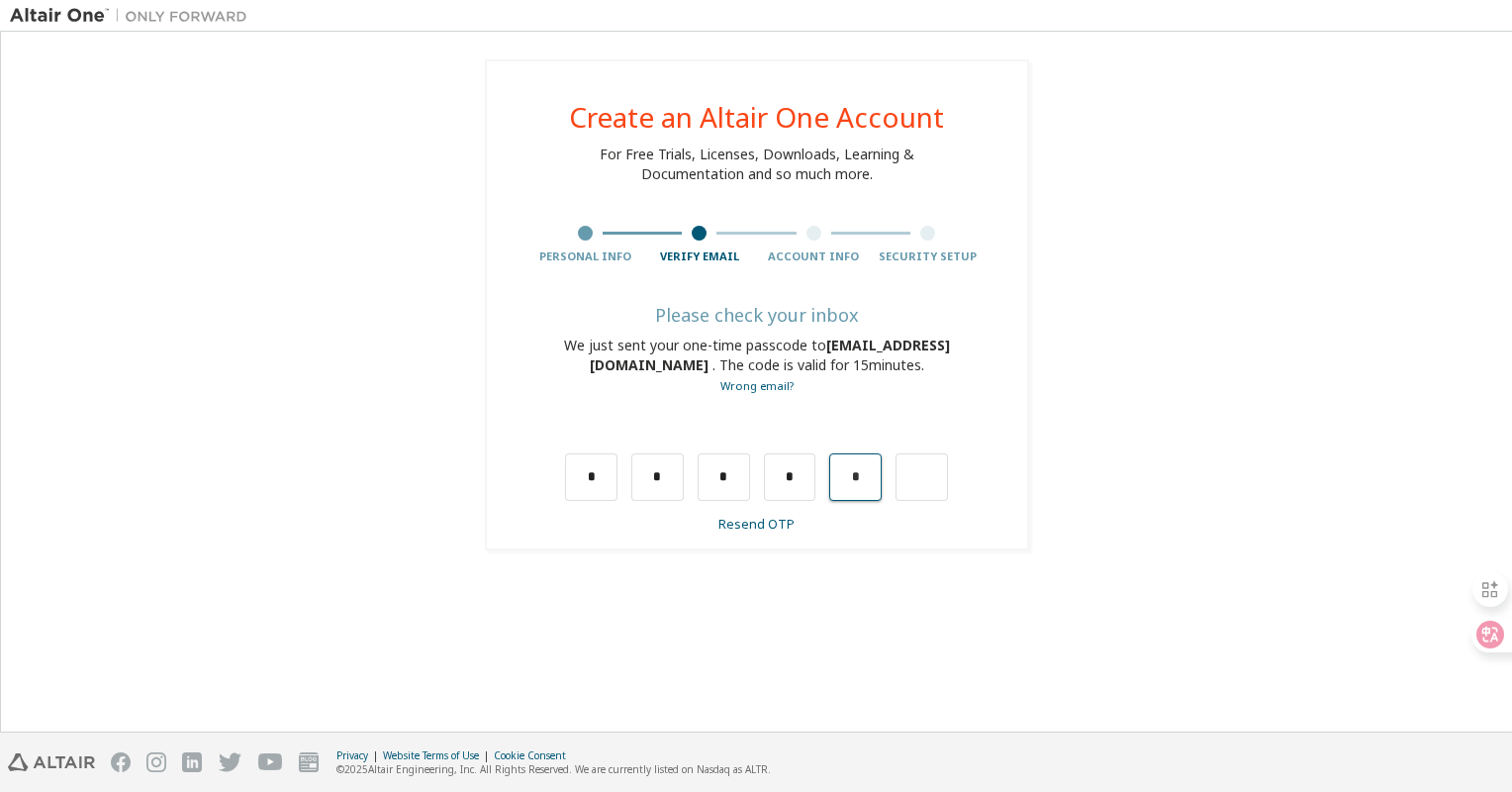 drag, startPoint x: 863, startPoint y: 481, endPoint x: 847, endPoint y: 480, distance: 16.03122 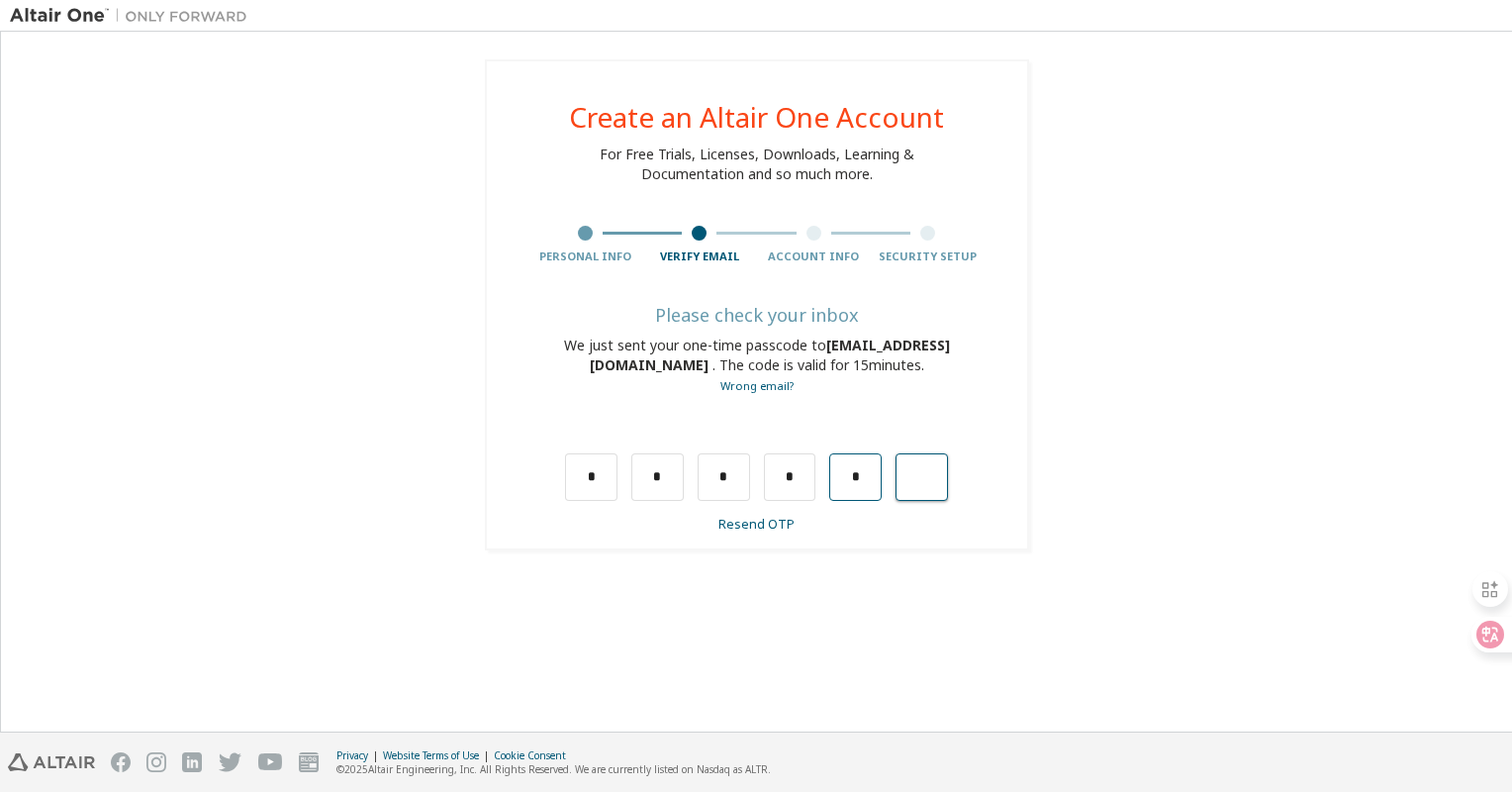 type on "*" 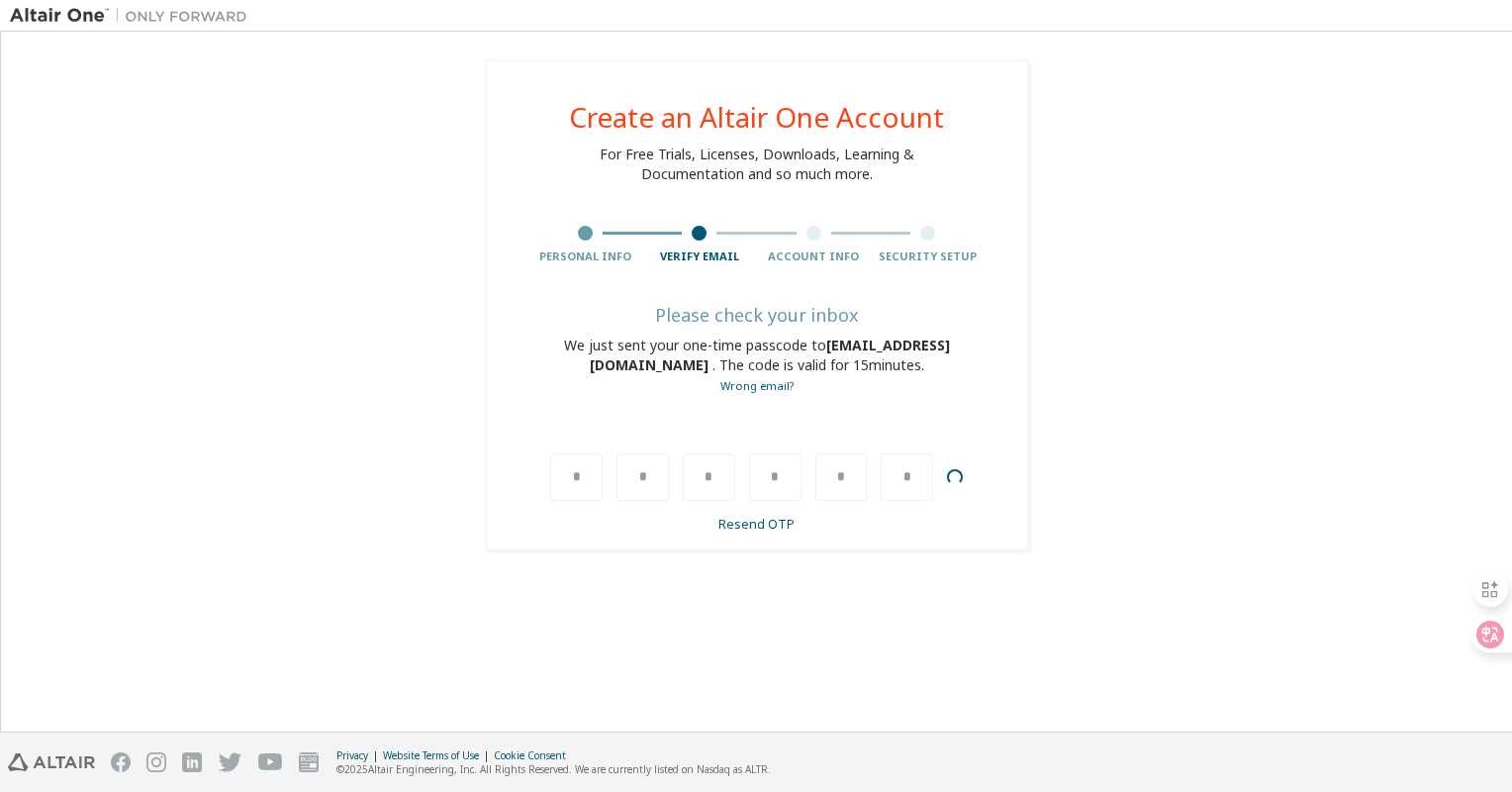 type 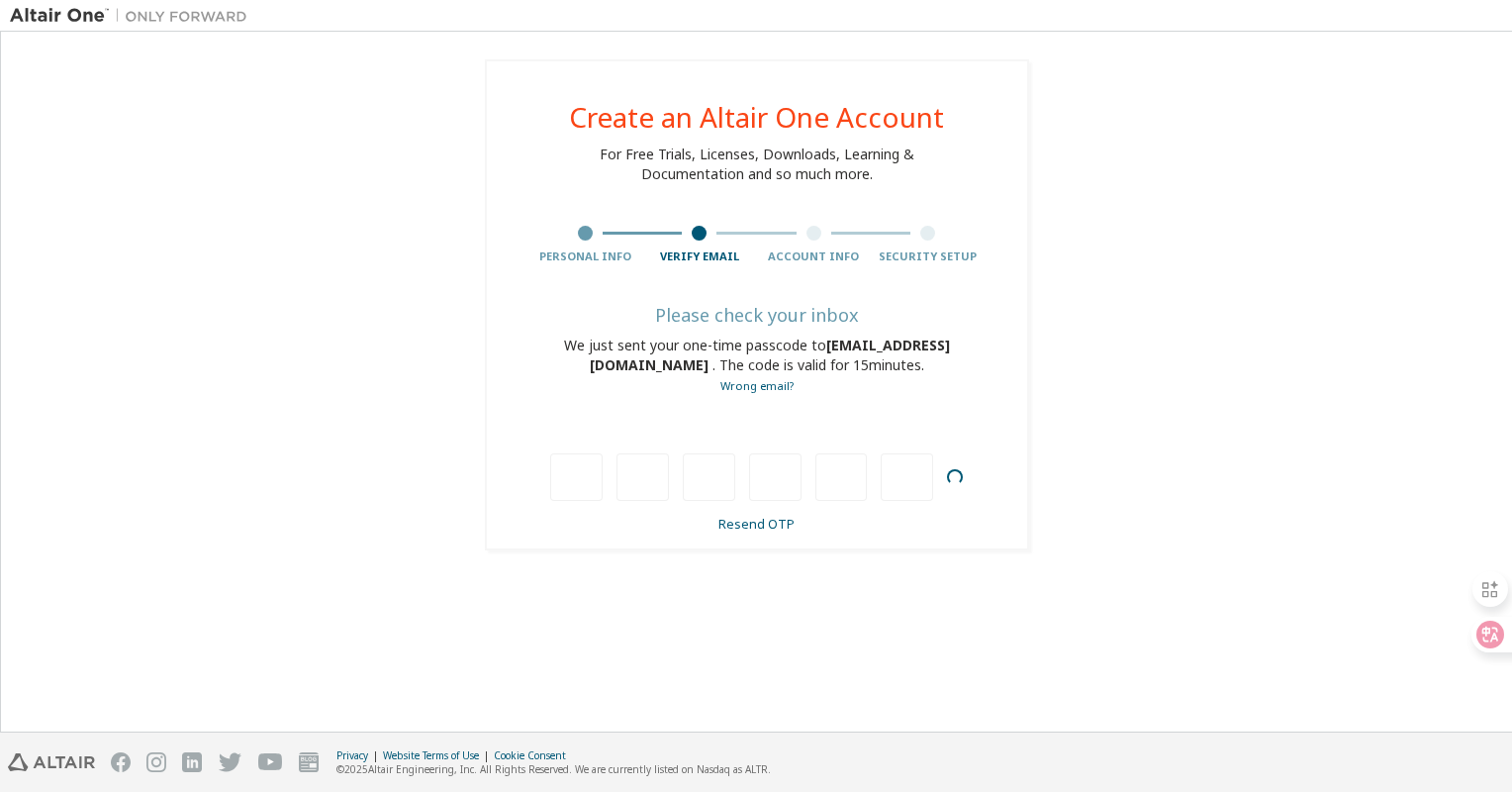 drag, startPoint x: 912, startPoint y: 476, endPoint x: 886, endPoint y: 474, distance: 26.07681 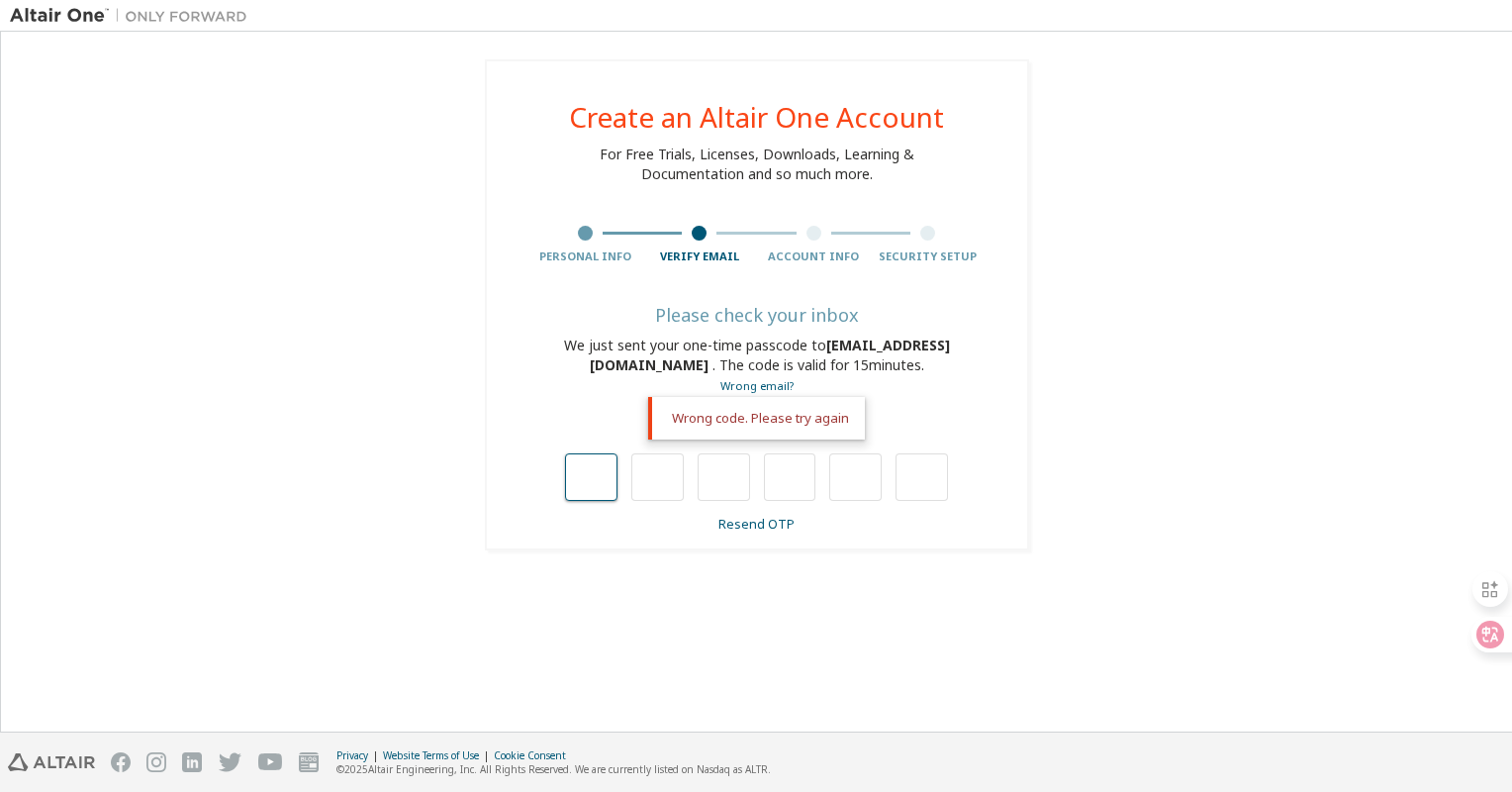 click at bounding box center [591, 477] 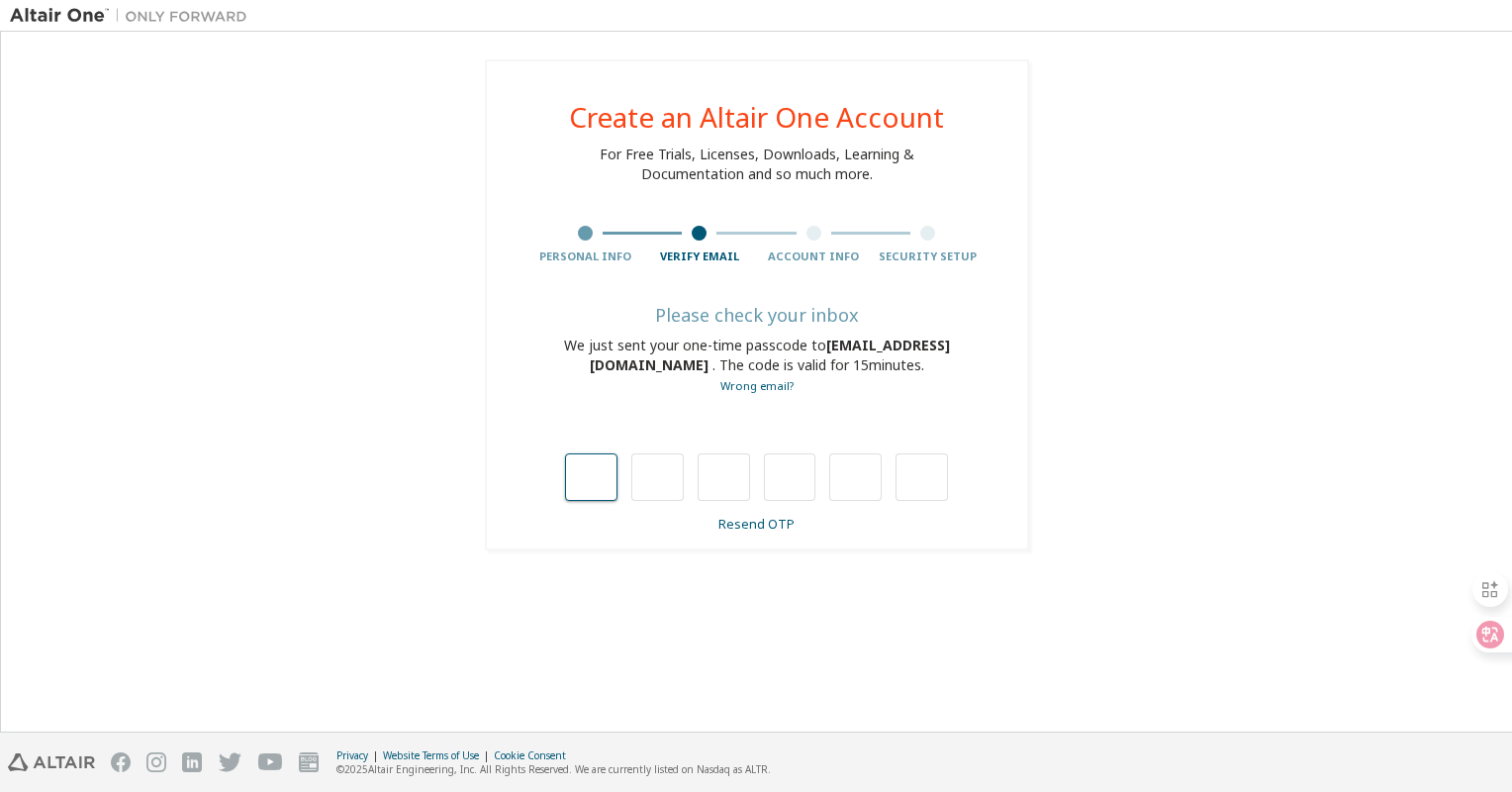 type on "*" 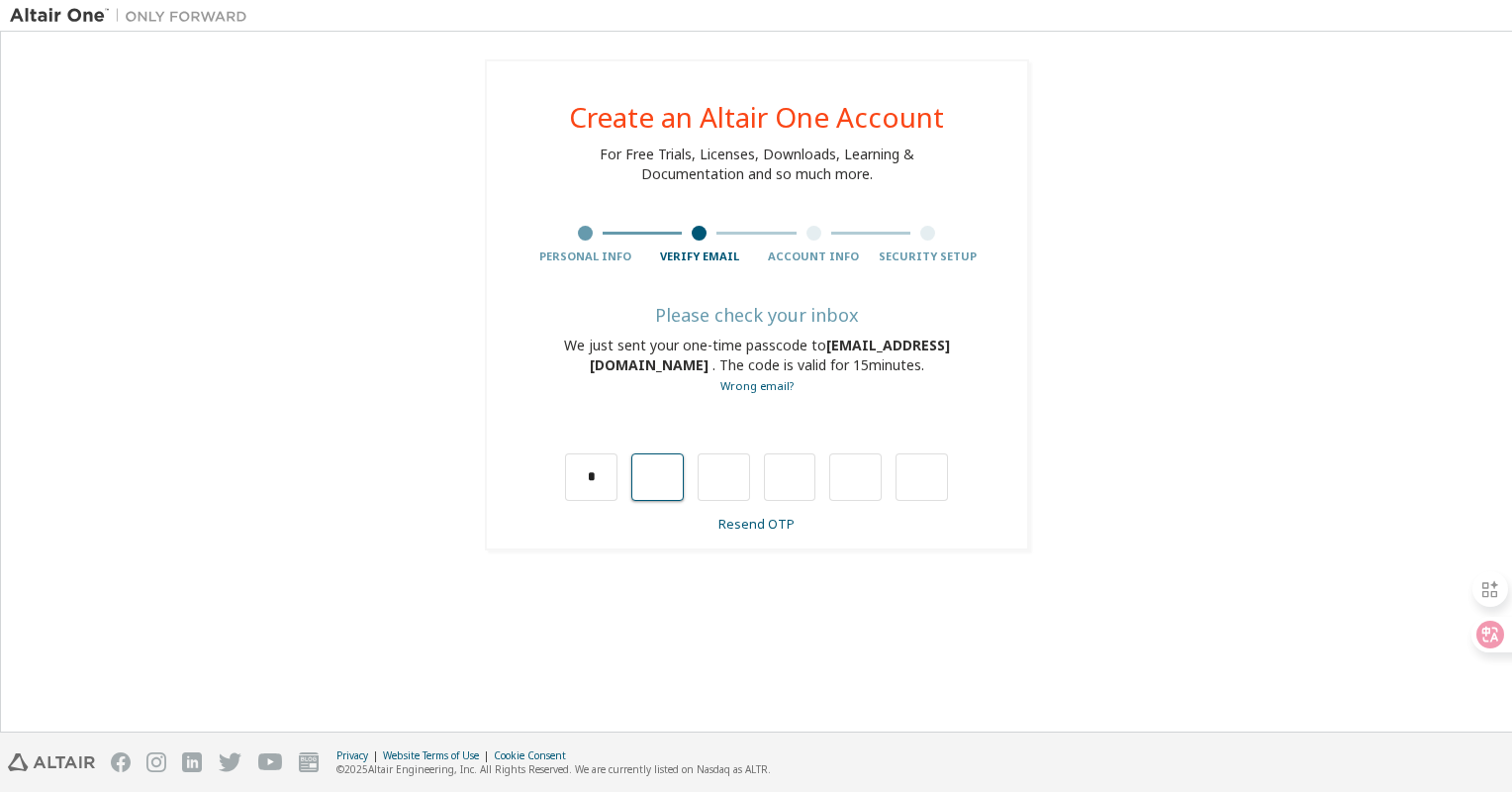 type on "*" 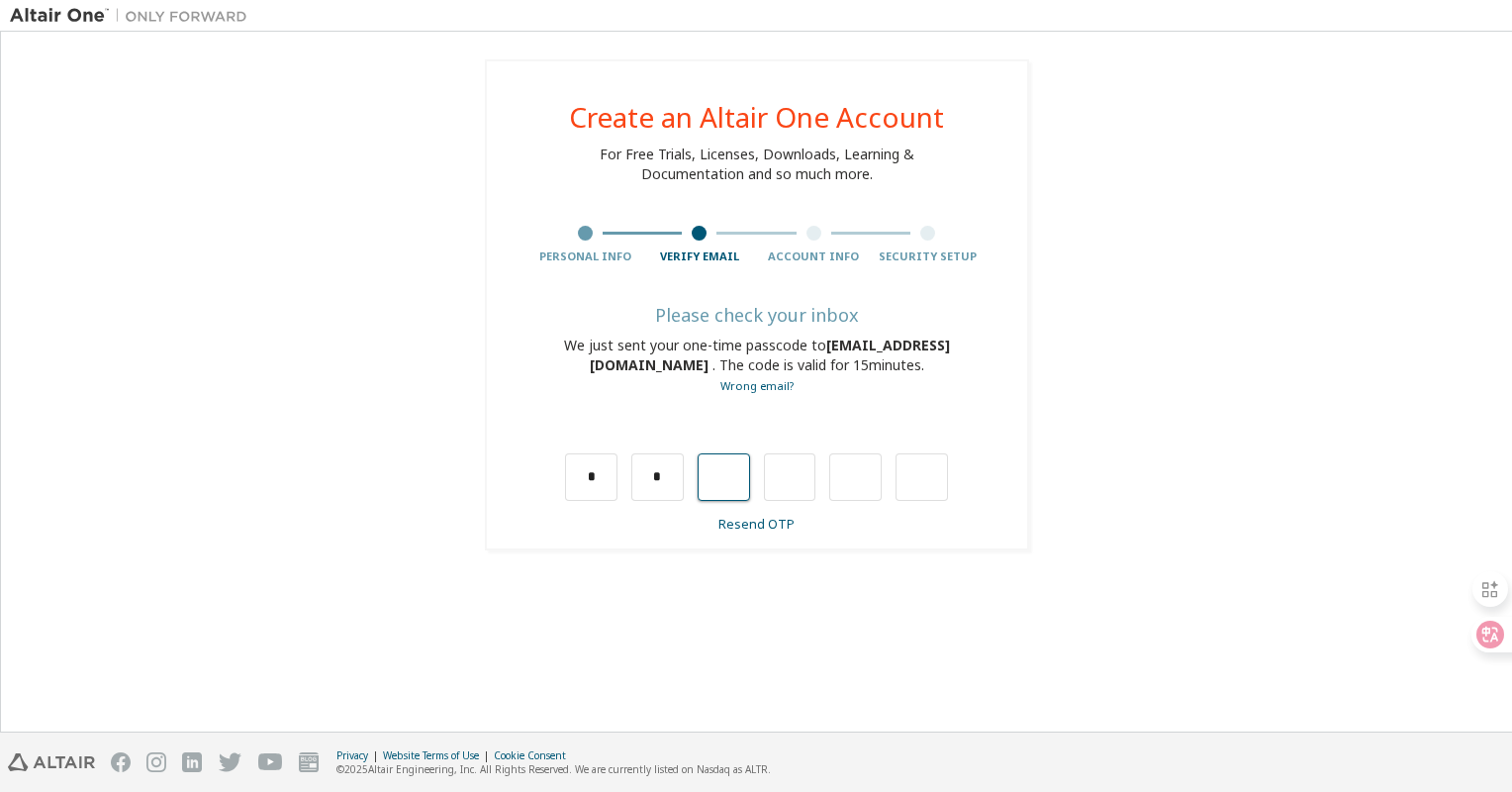 type on "*" 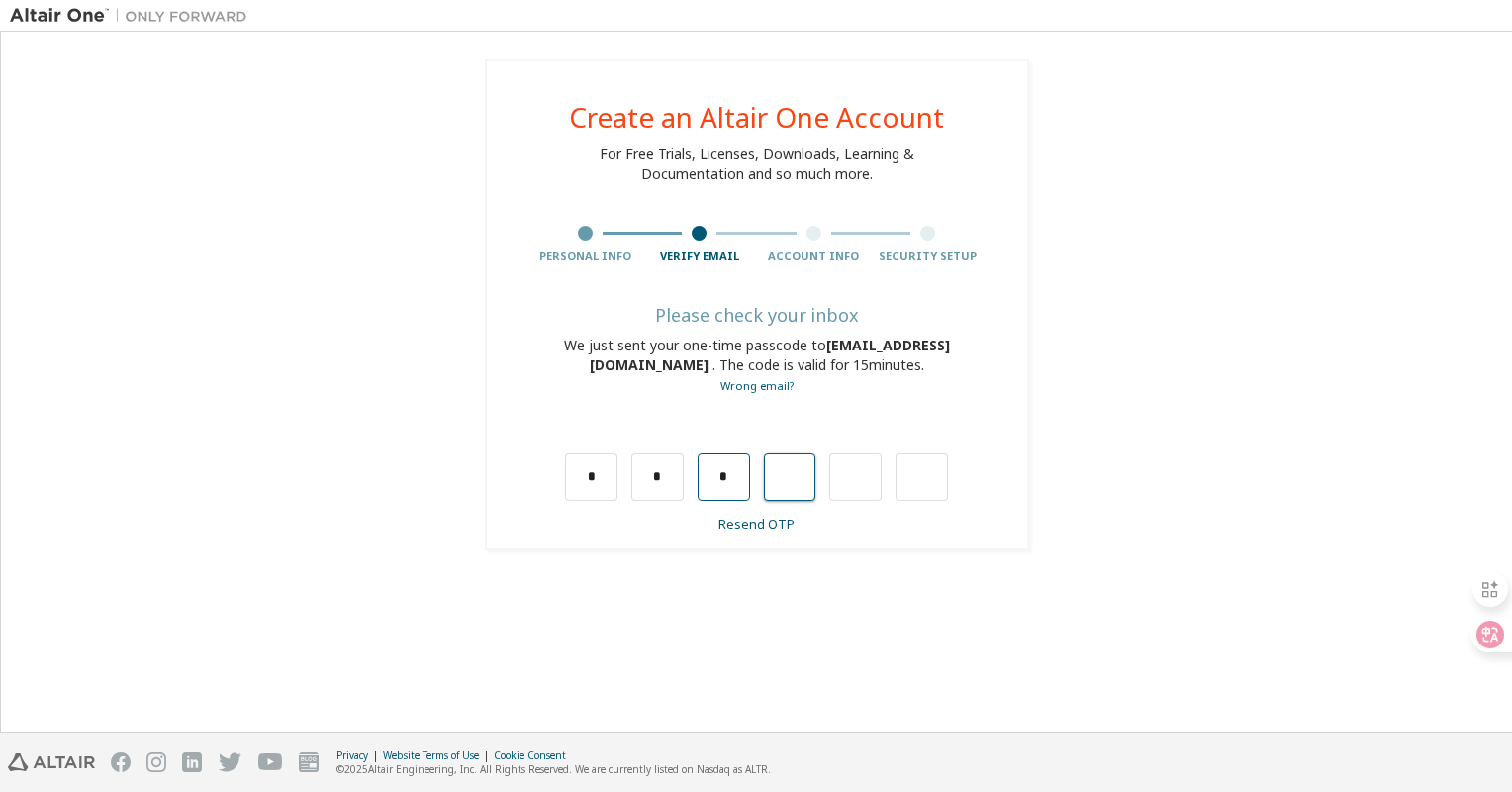 type on "*" 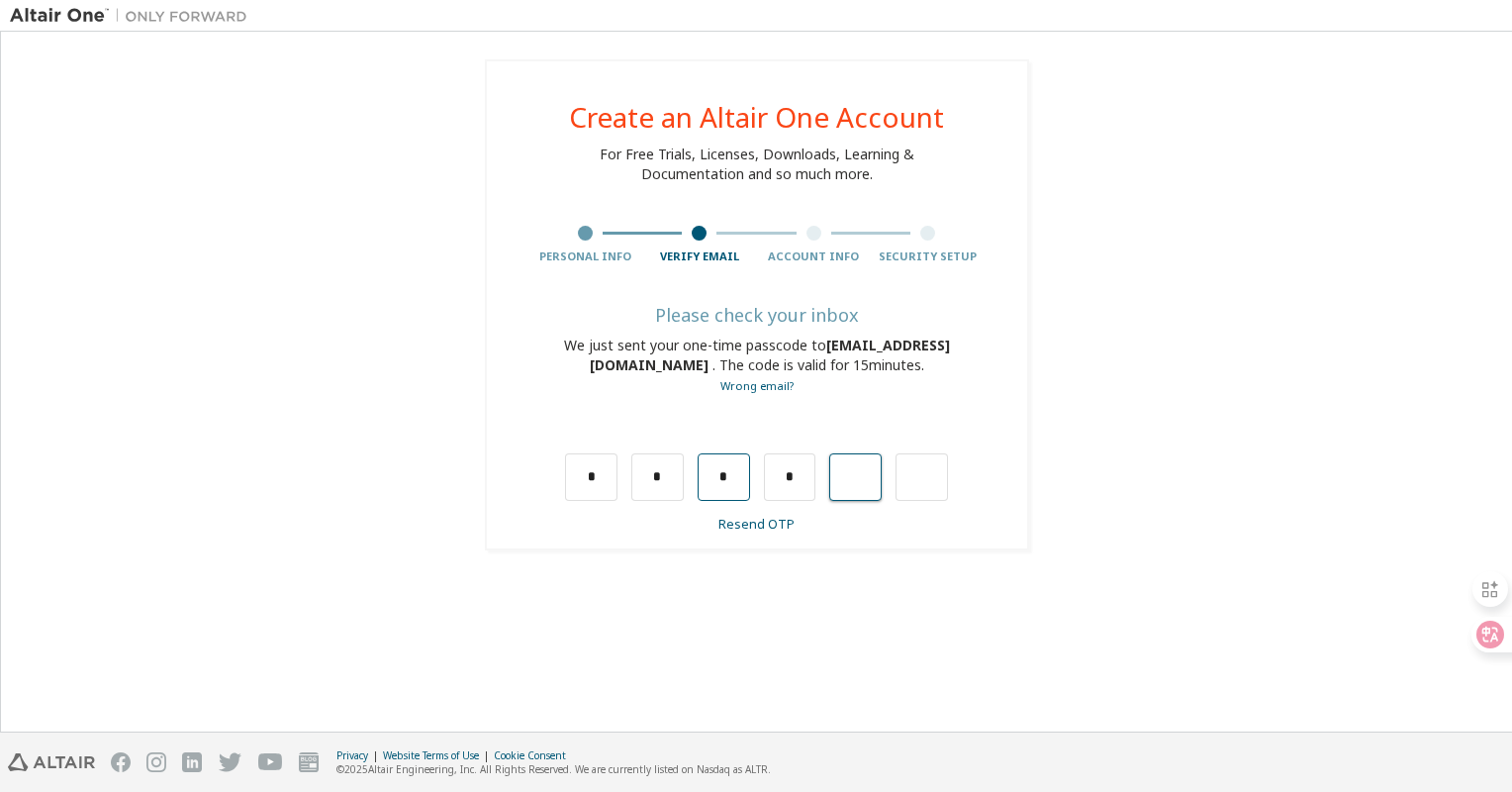 type on "*" 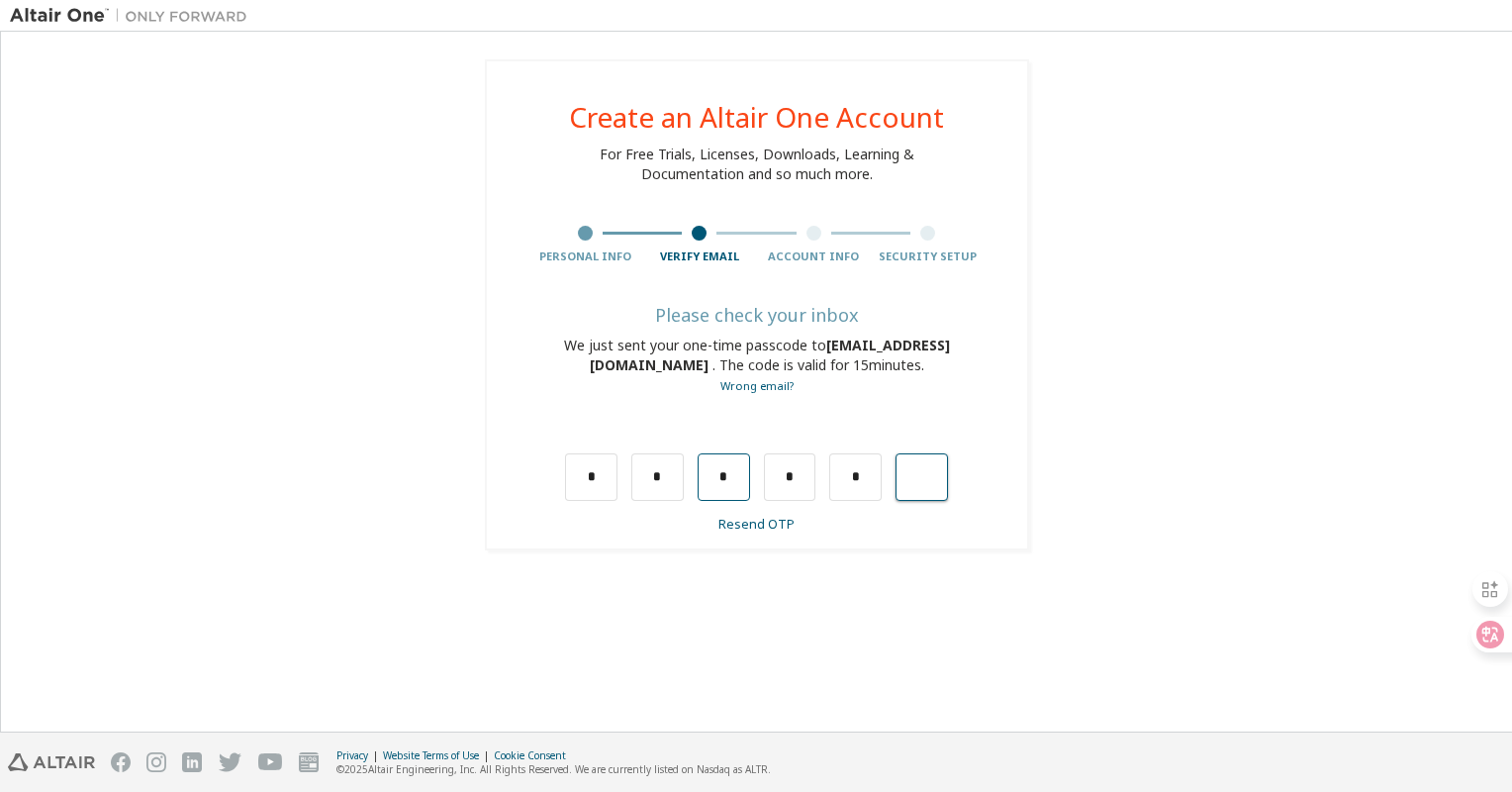 type on "*" 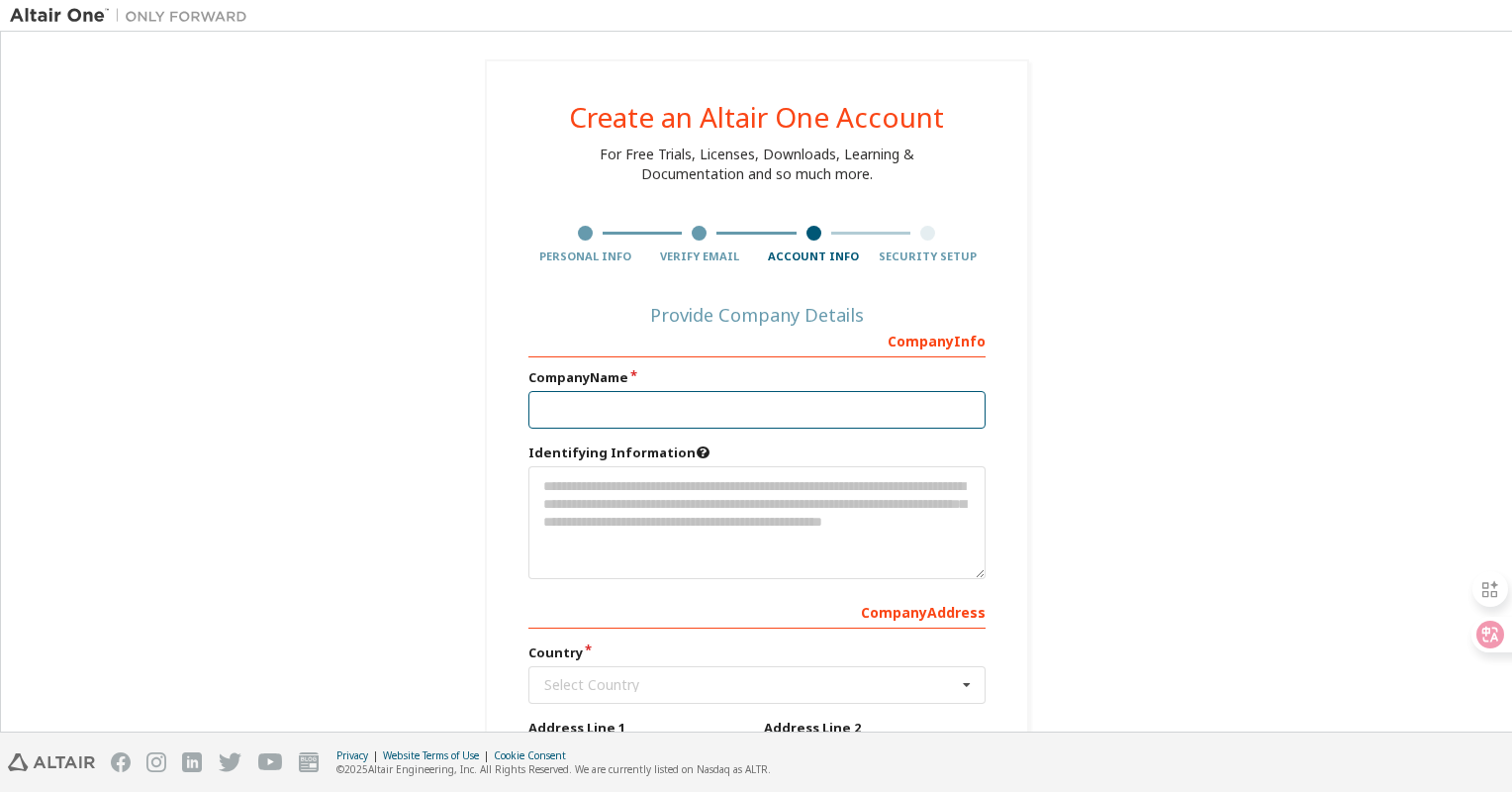 click at bounding box center [757, 410] 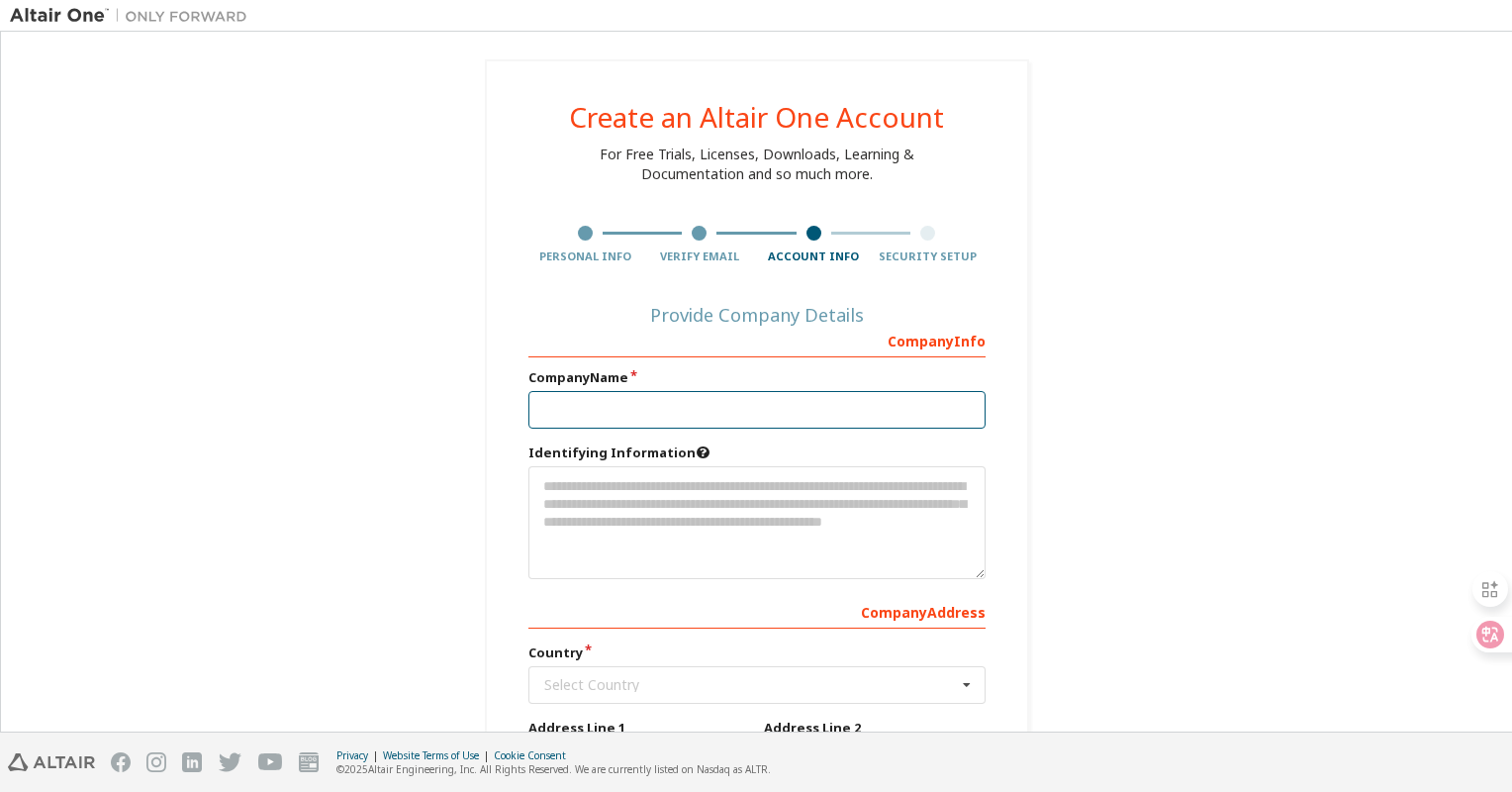 type on "****" 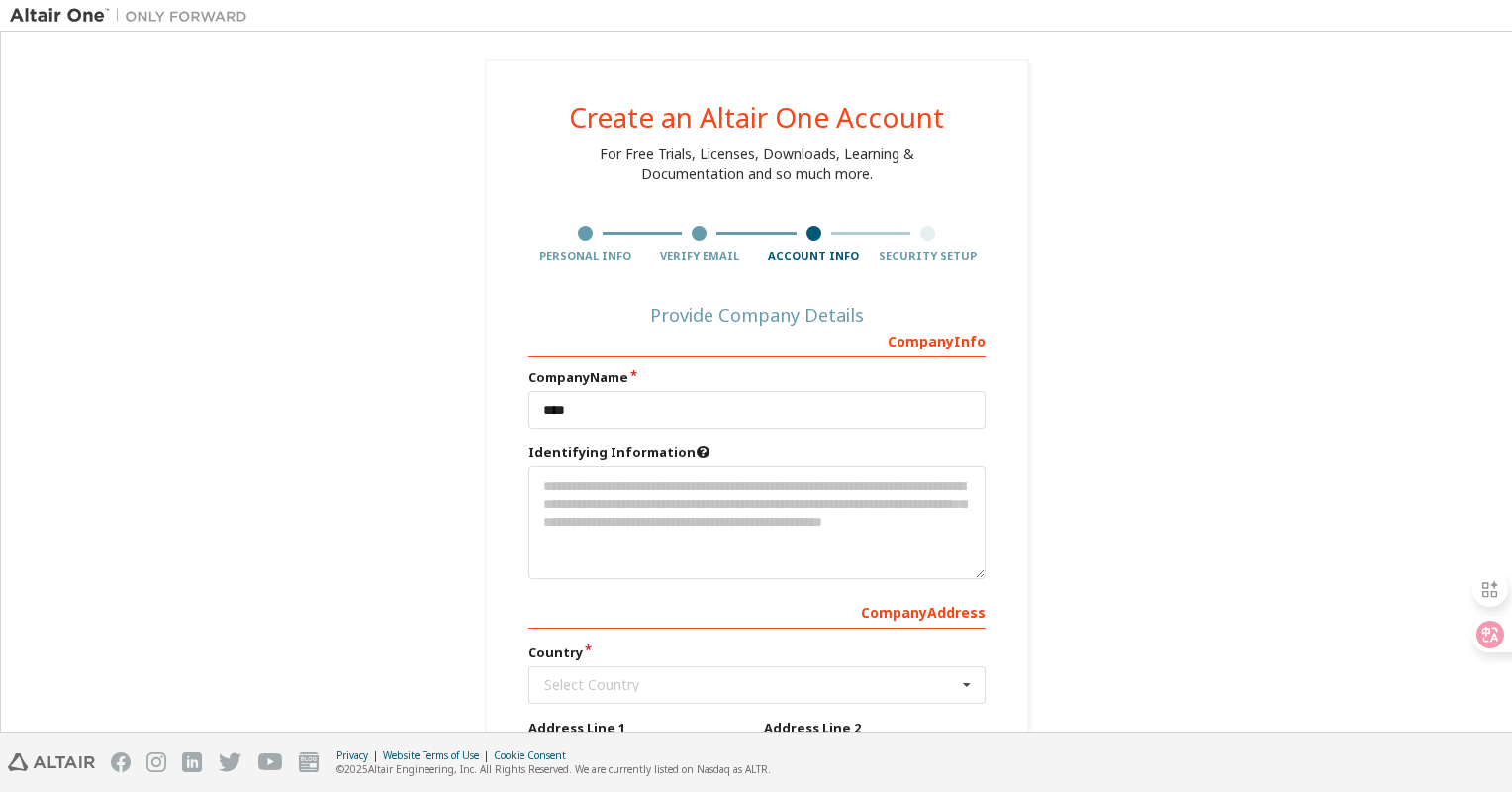 type 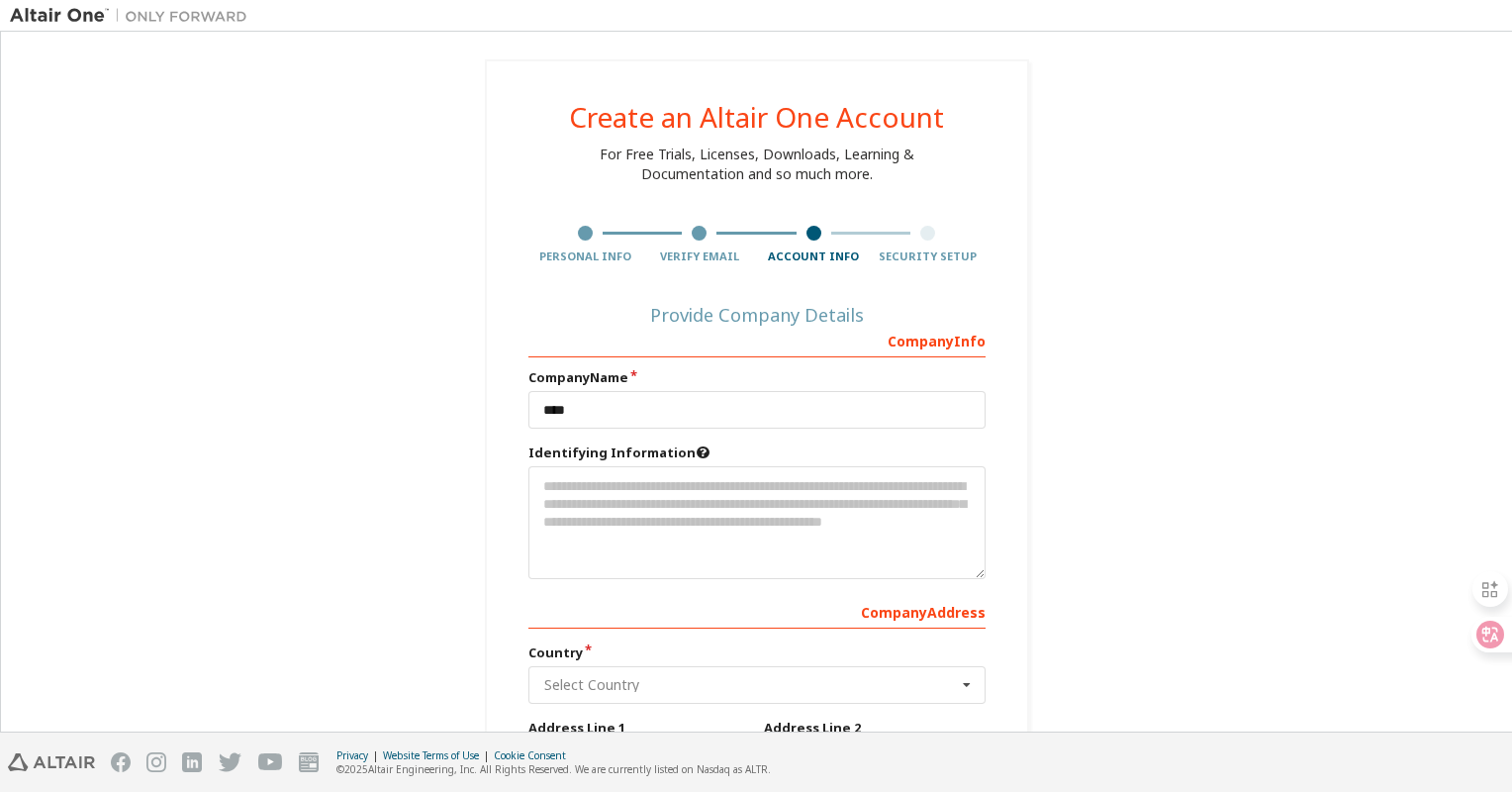 type on "**" 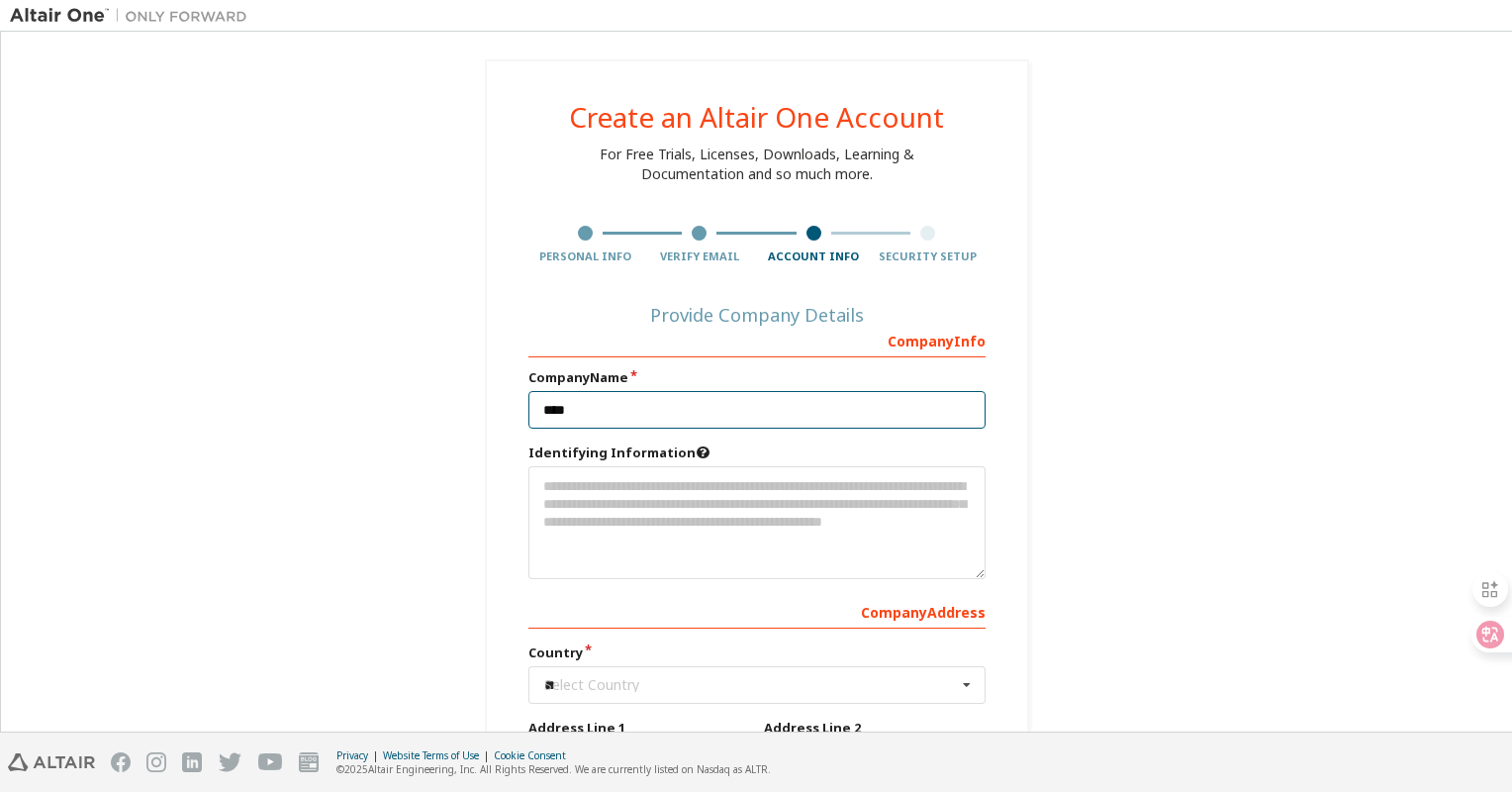 type 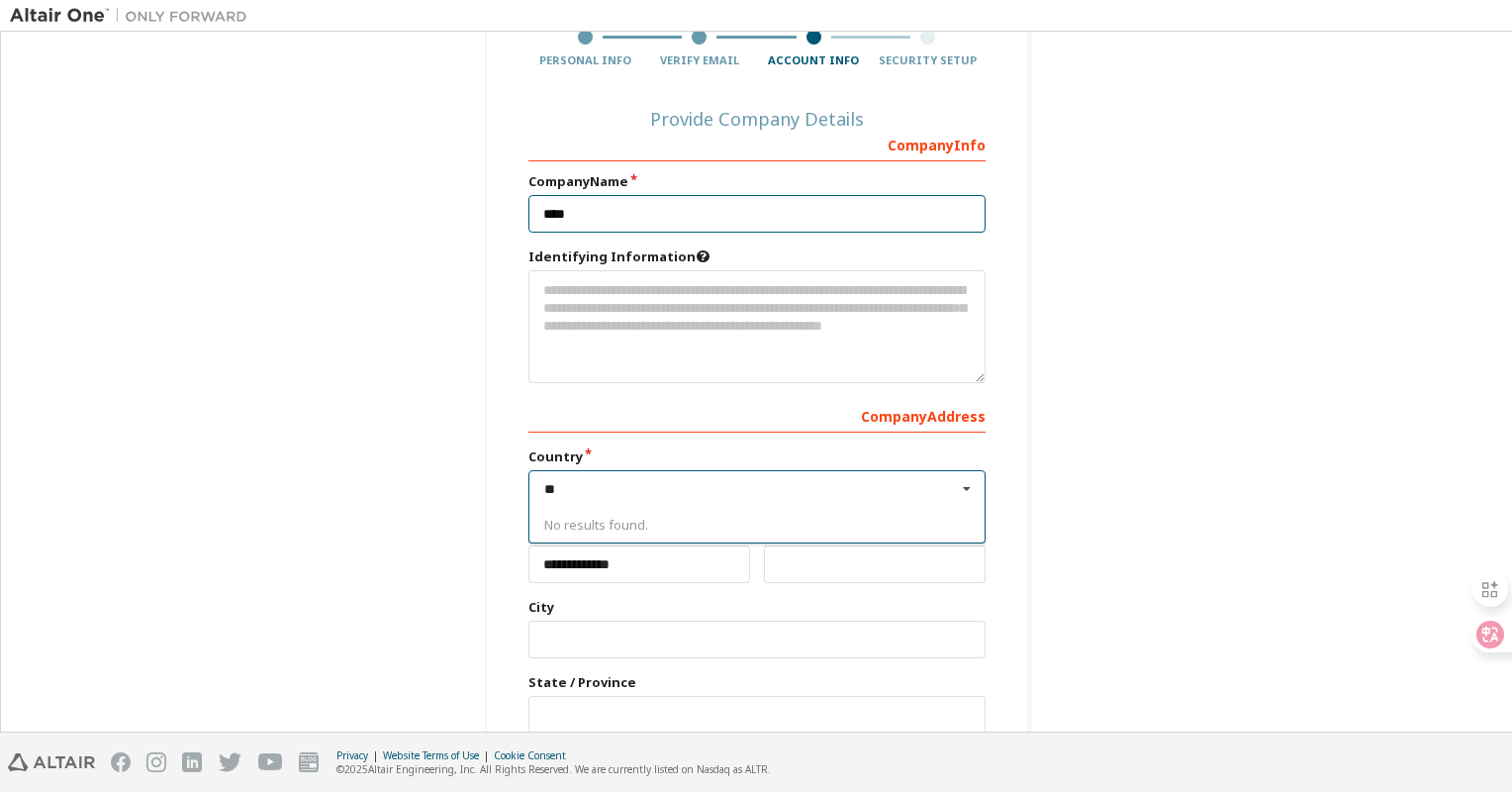 scroll, scrollTop: 197, scrollLeft: 0, axis: vertical 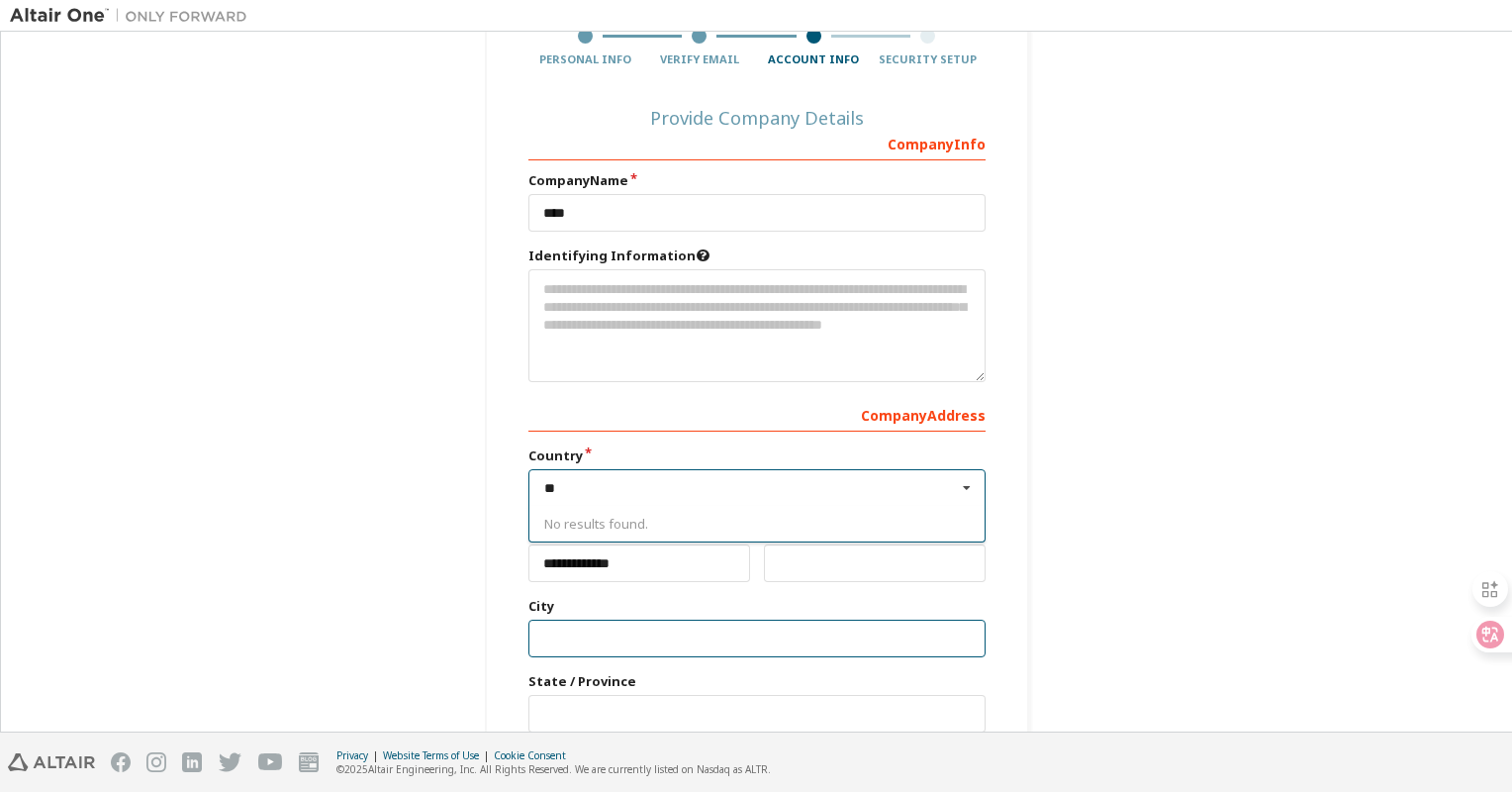 type 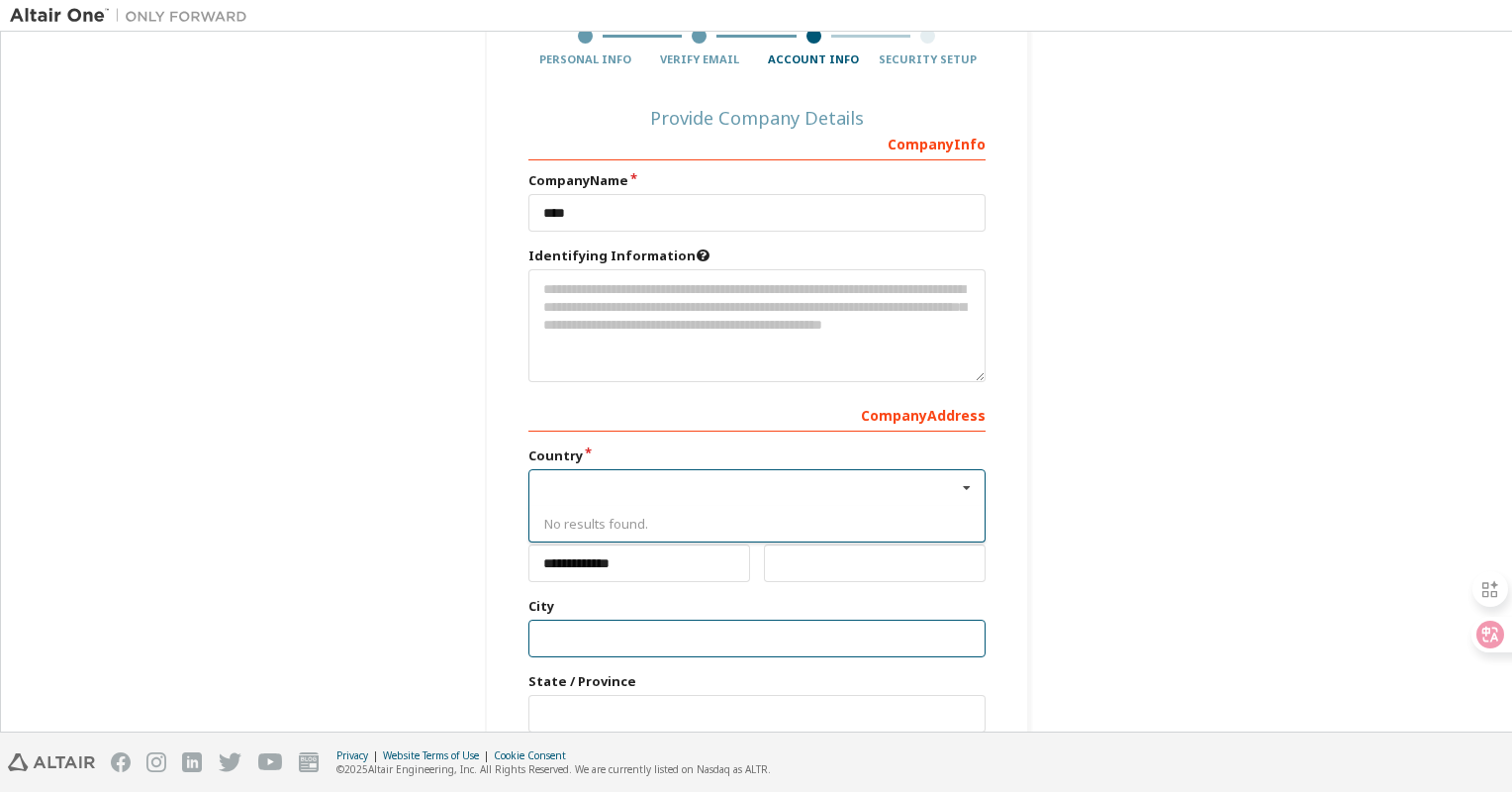 click at bounding box center (757, 639) 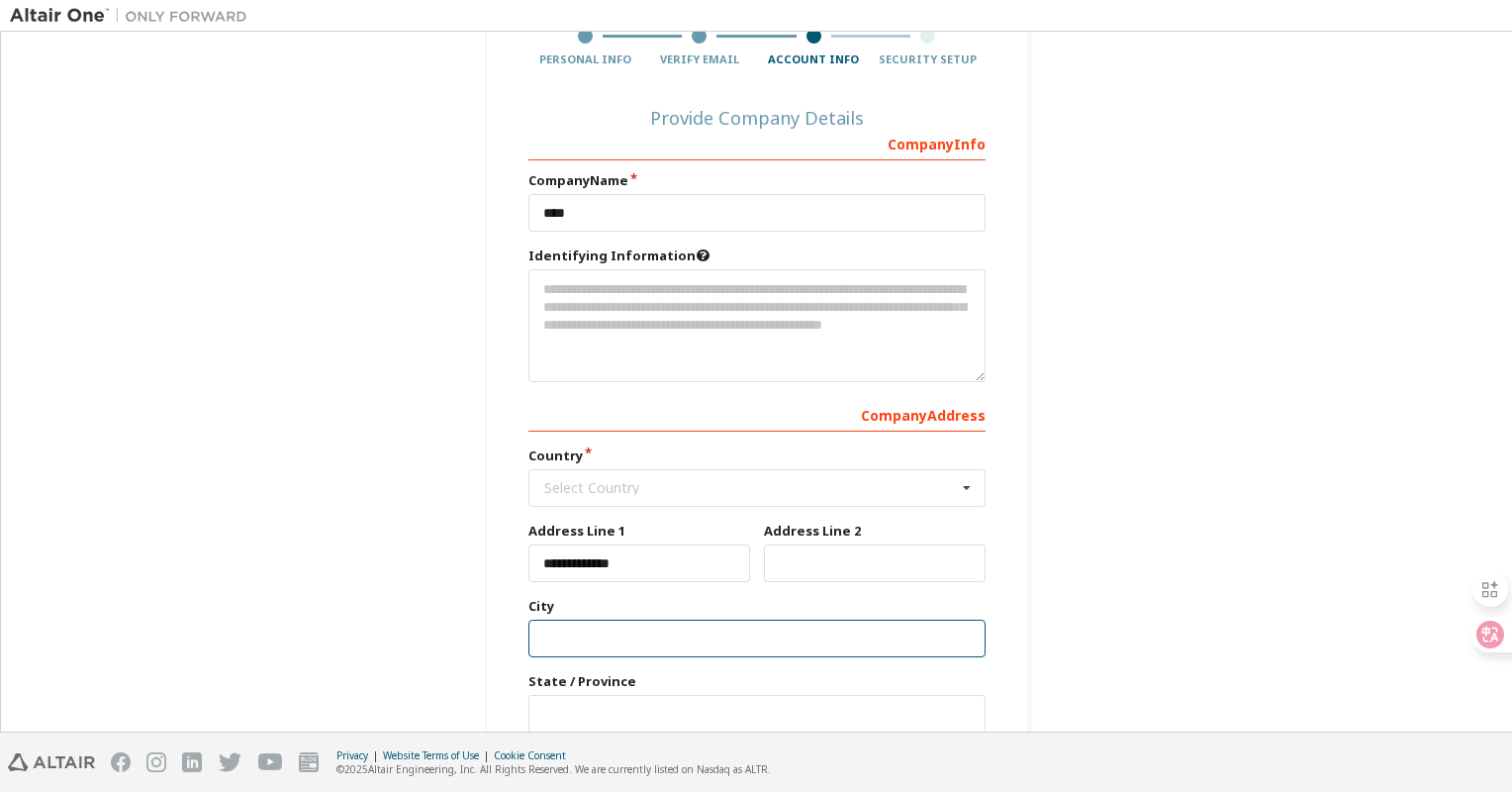 type on "**********" 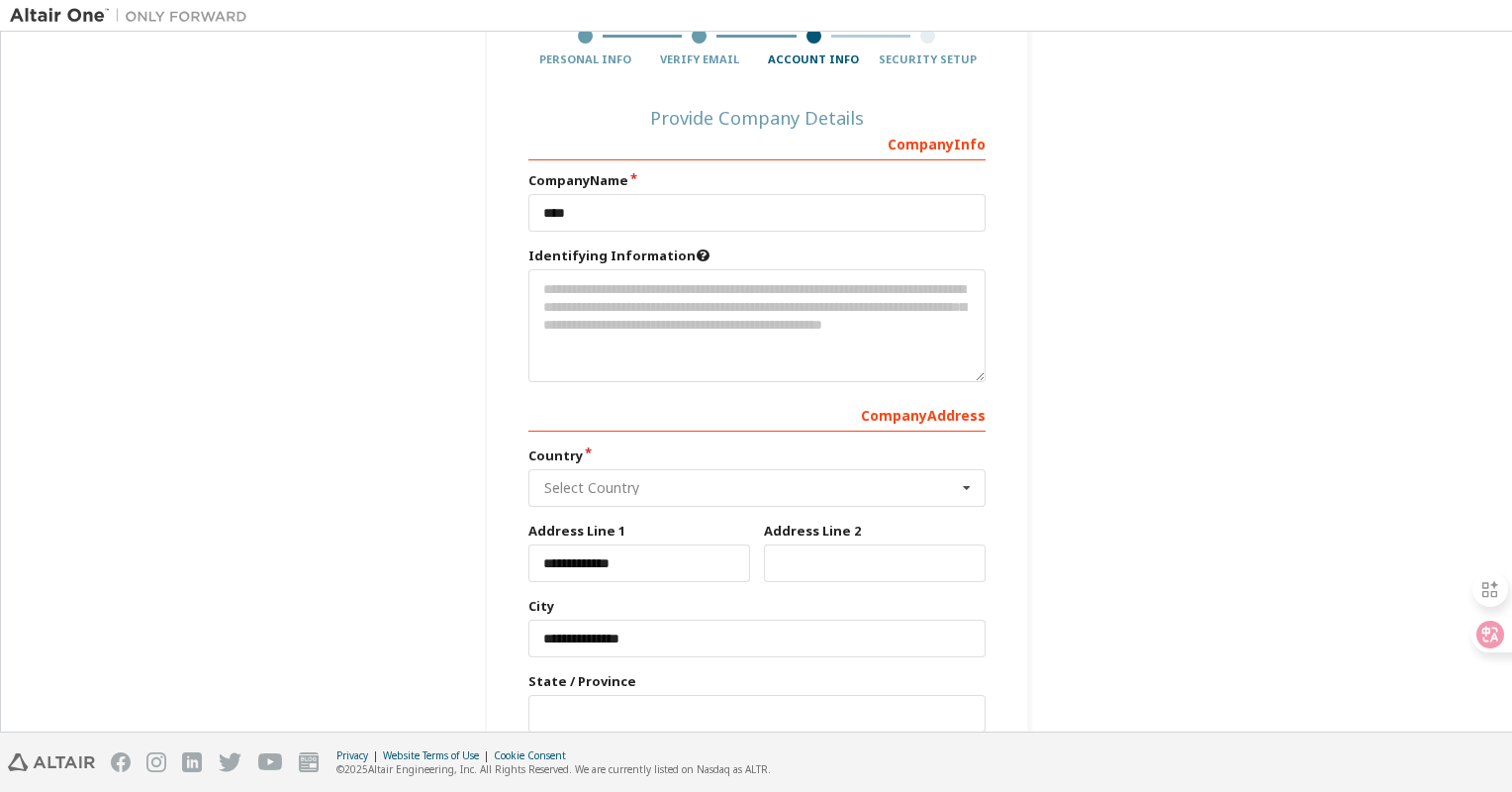 type on "**" 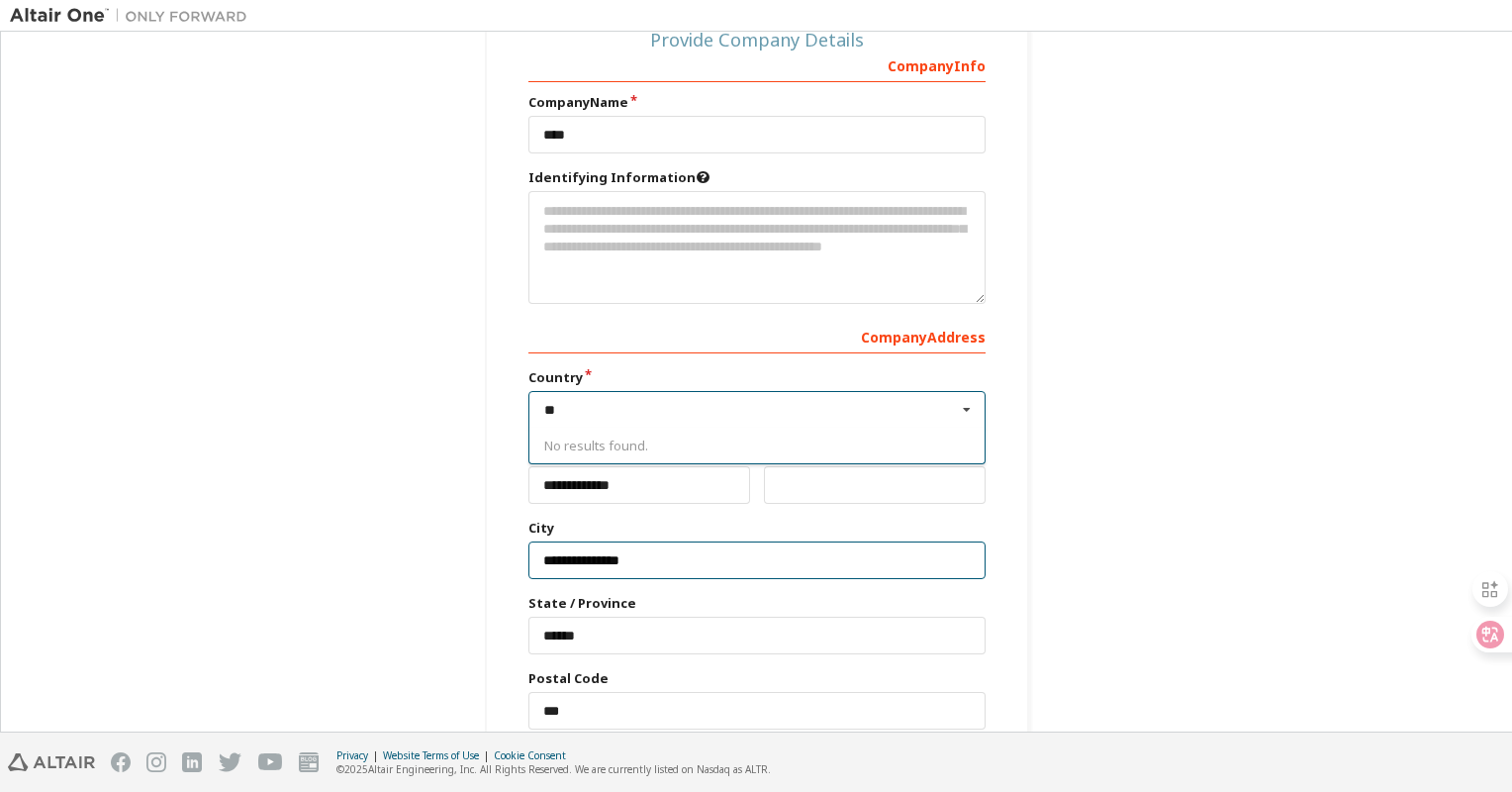 scroll, scrollTop: 274, scrollLeft: 0, axis: vertical 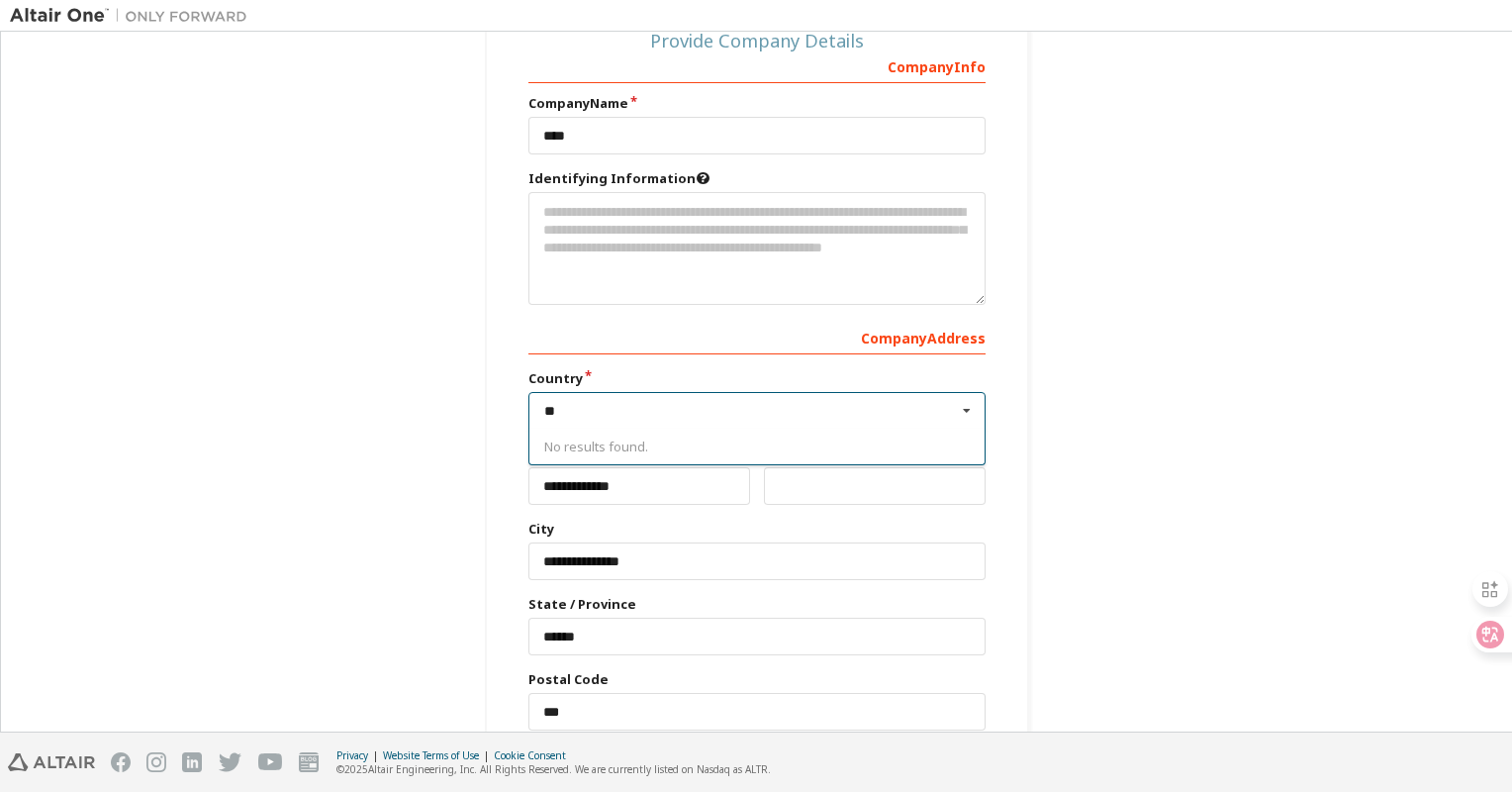 click at bounding box center (967, 411) 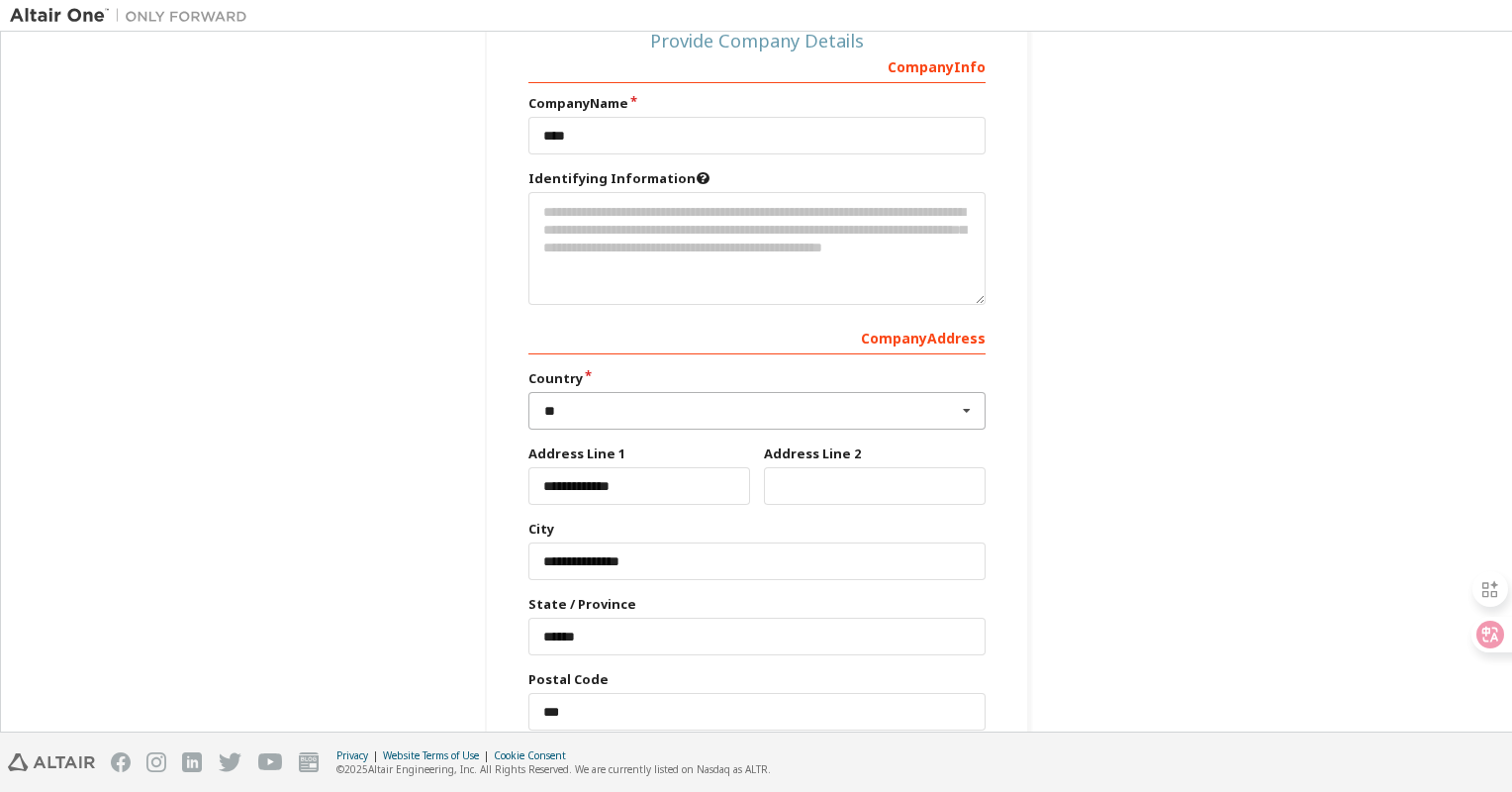 click at bounding box center [967, 411] 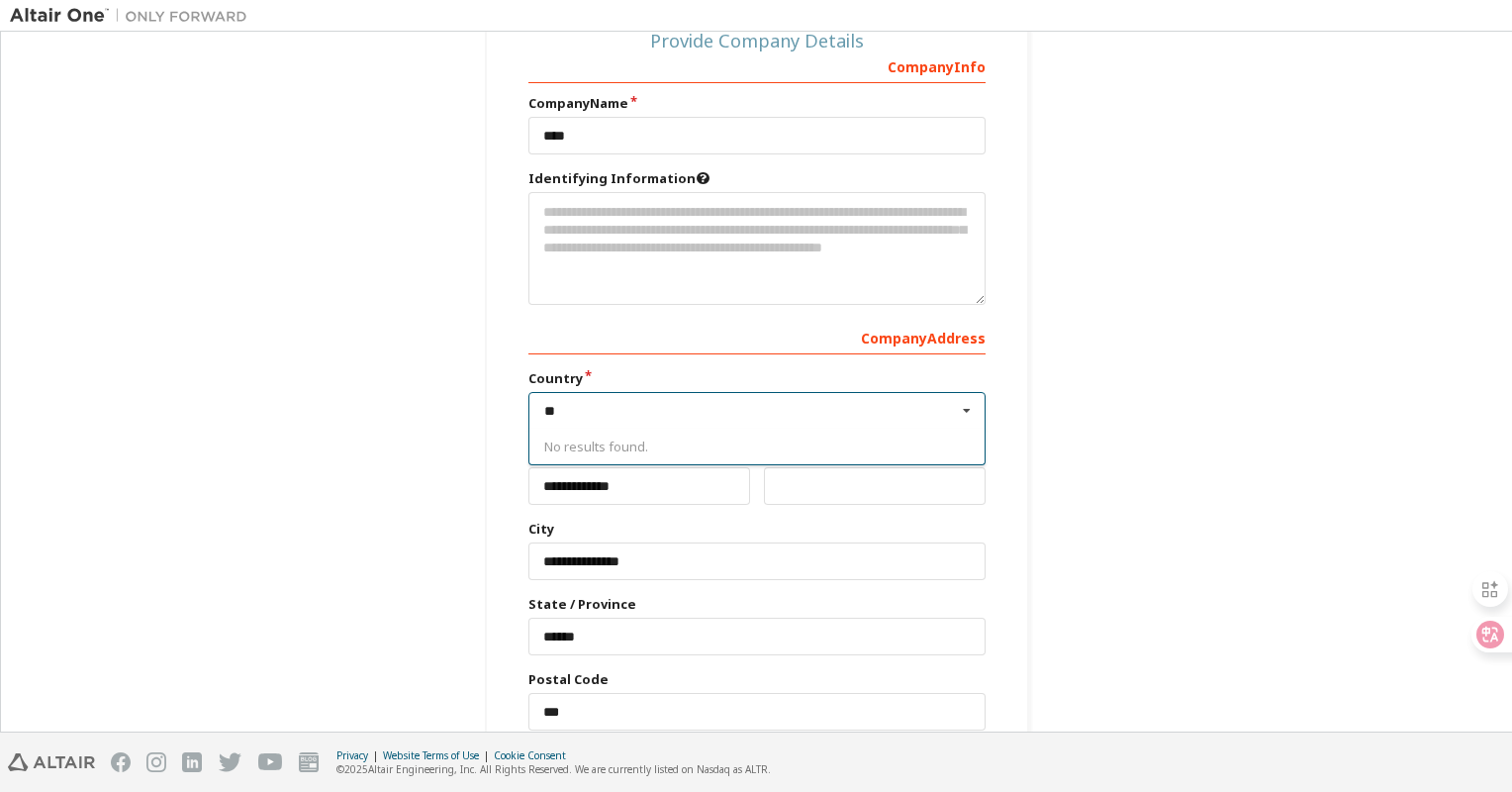 click at bounding box center (967, 411) 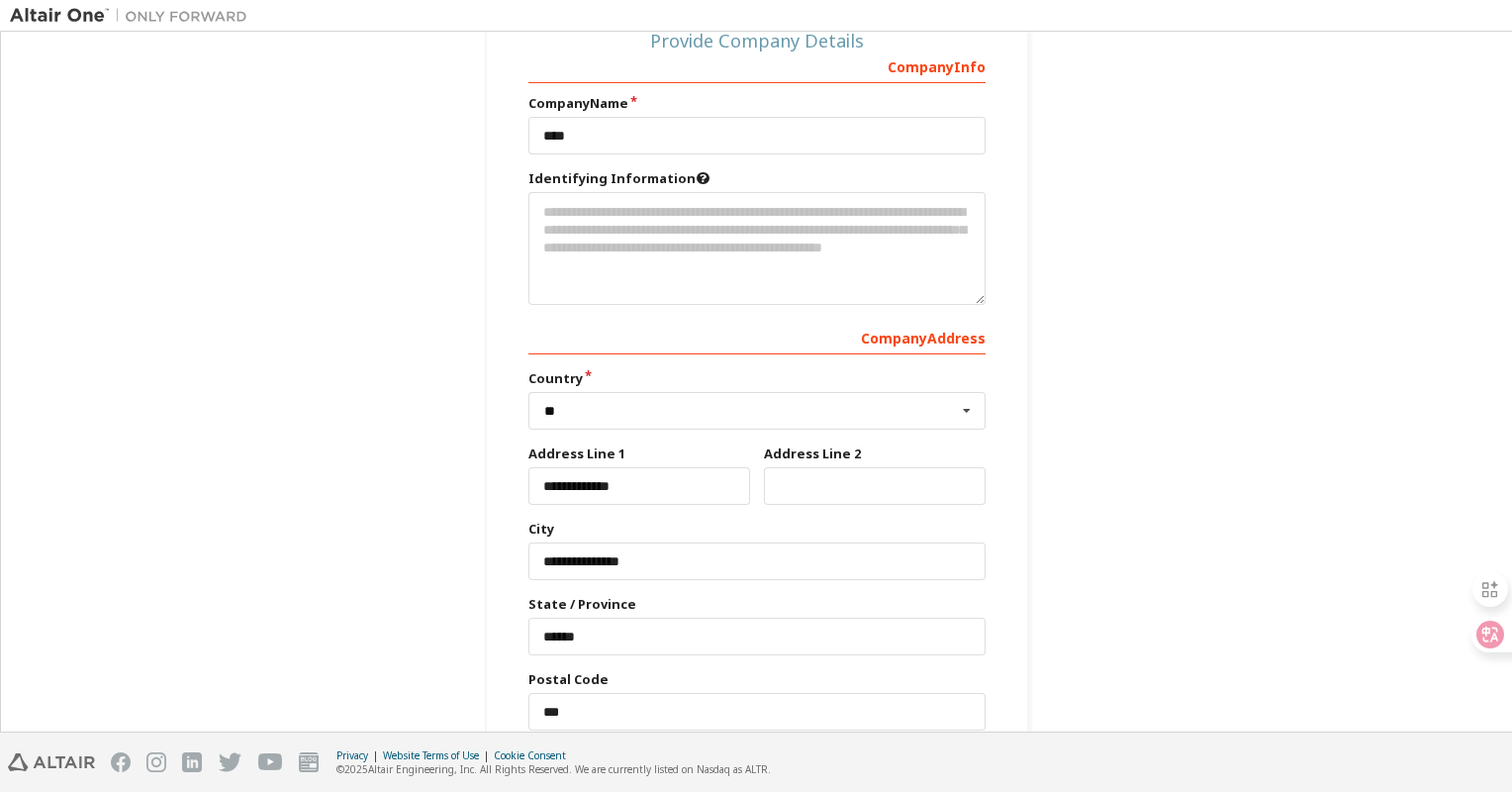 drag, startPoint x: 625, startPoint y: 410, endPoint x: 467, endPoint y: 404, distance: 158.11388 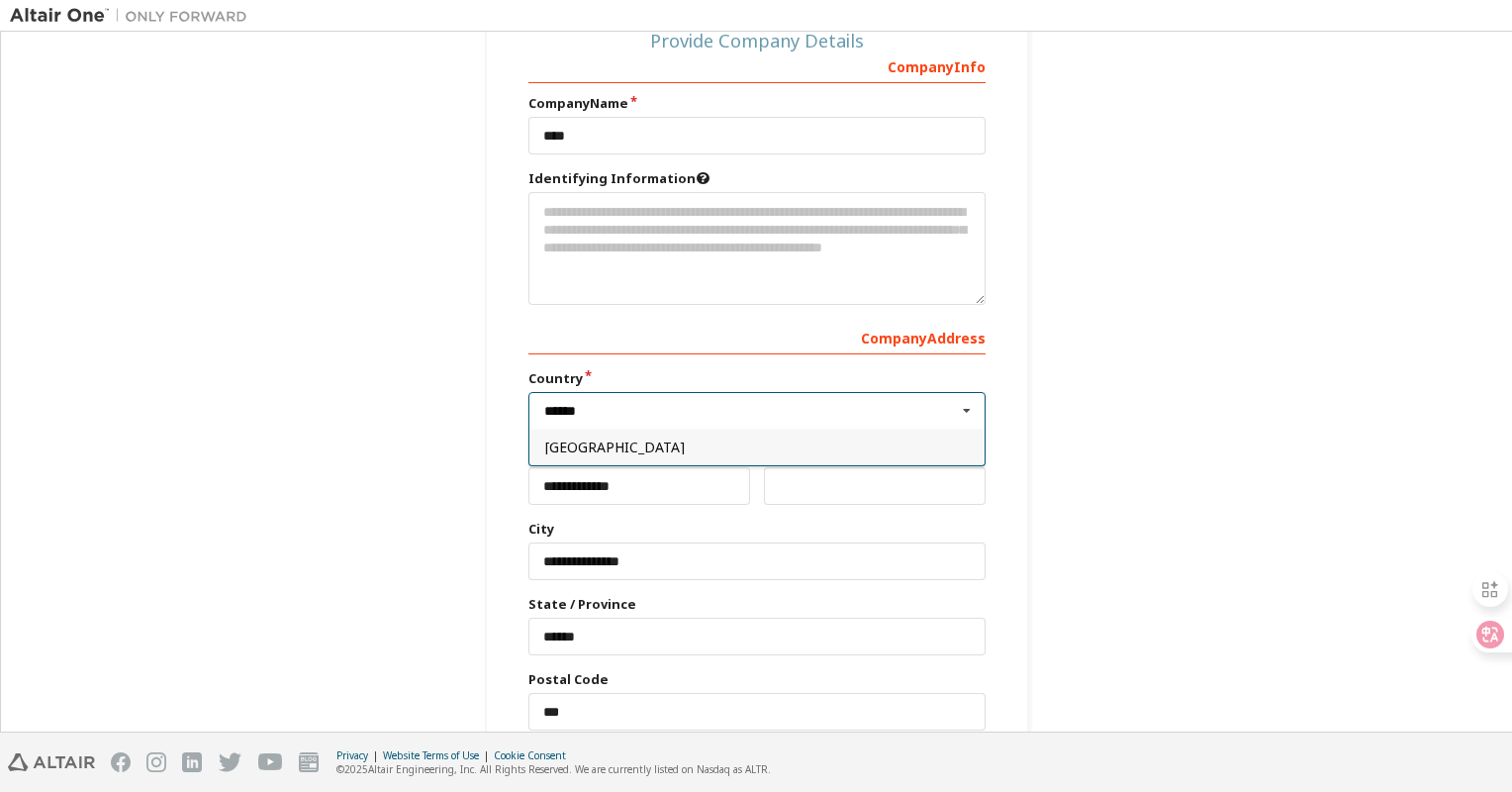 type on "******" 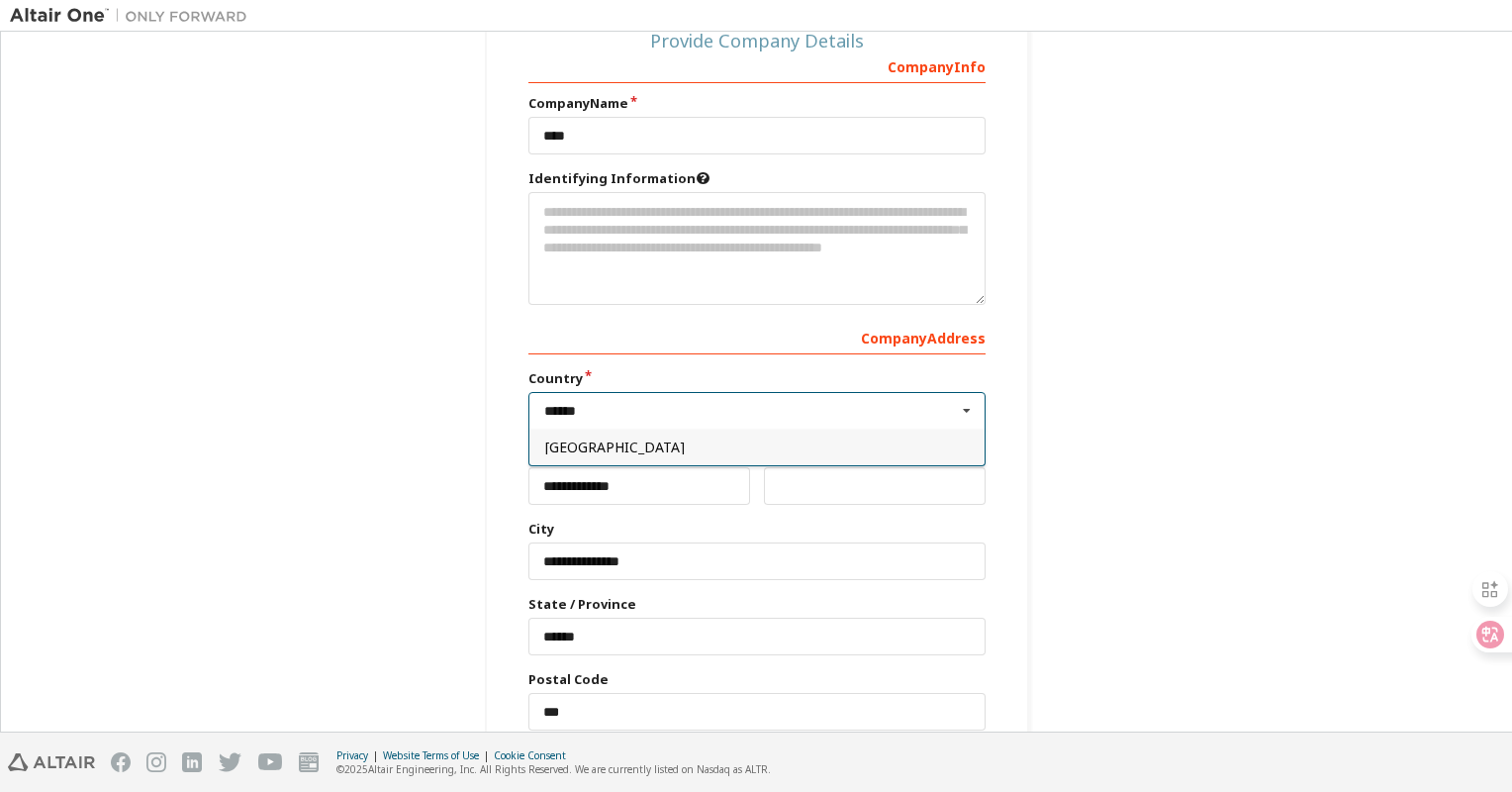 click on "[GEOGRAPHIC_DATA]" at bounding box center [757, 446] 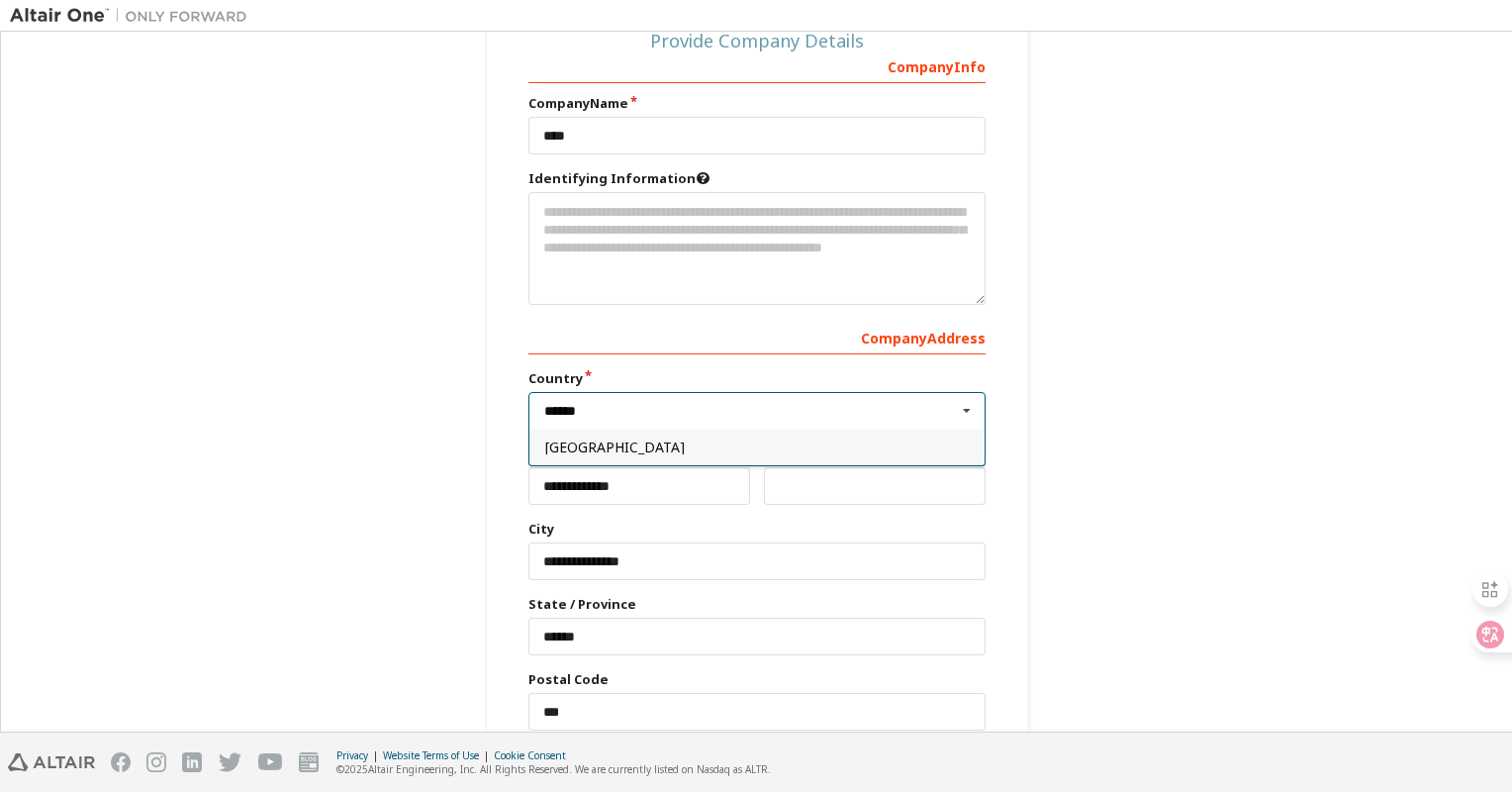 type on "***" 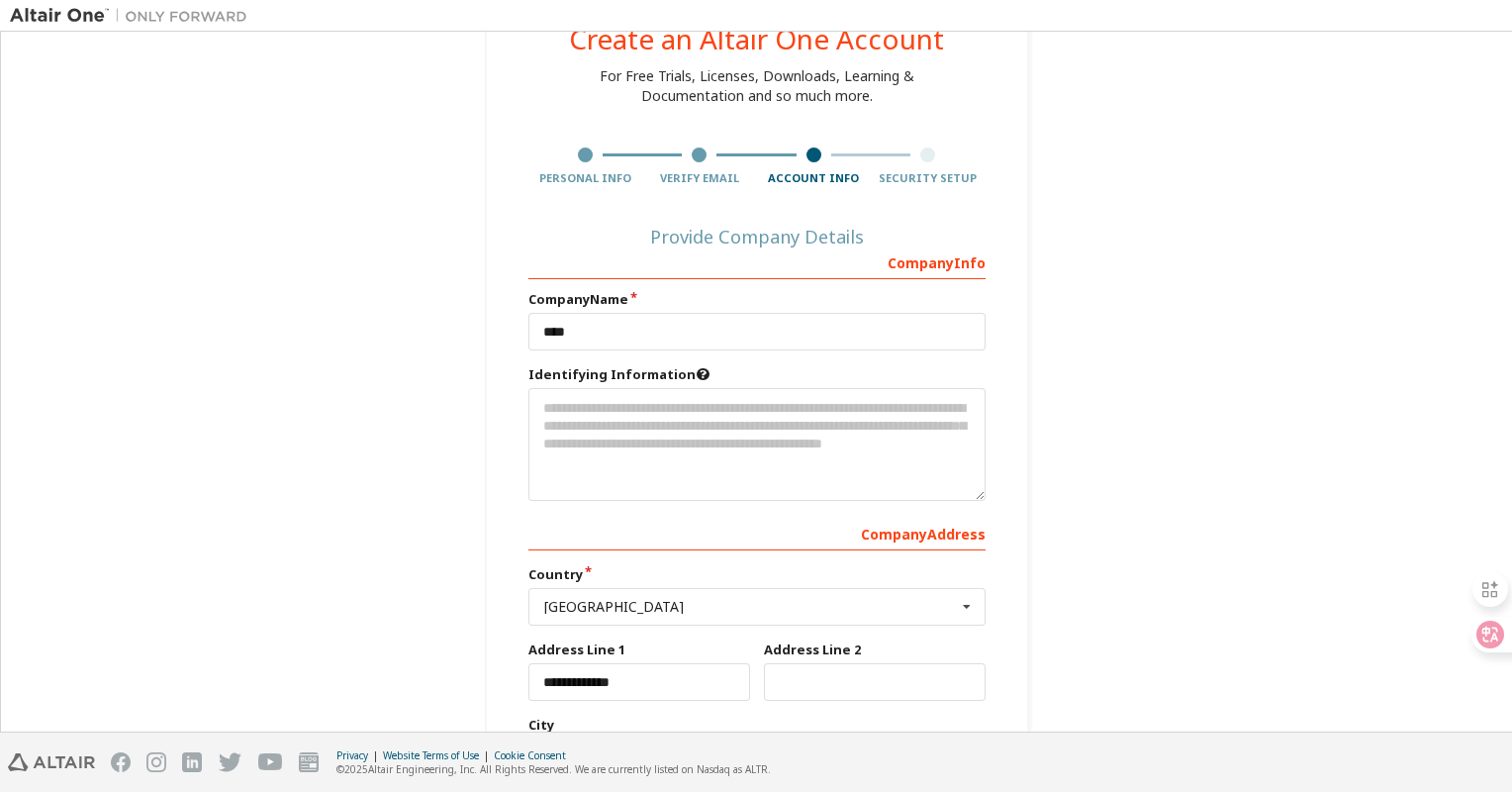 scroll, scrollTop: 77, scrollLeft: 0, axis: vertical 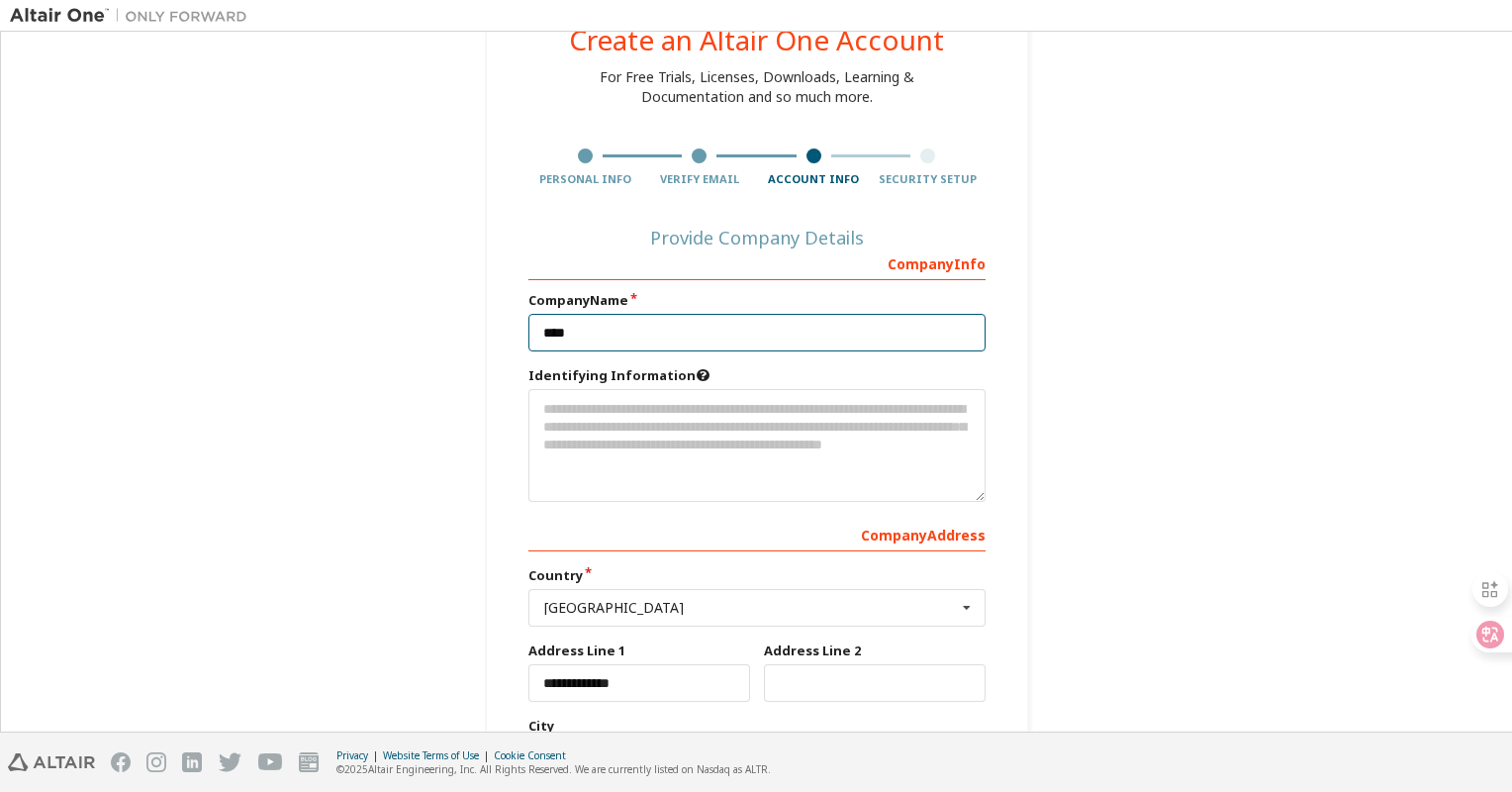 click on "****" at bounding box center (757, 333) 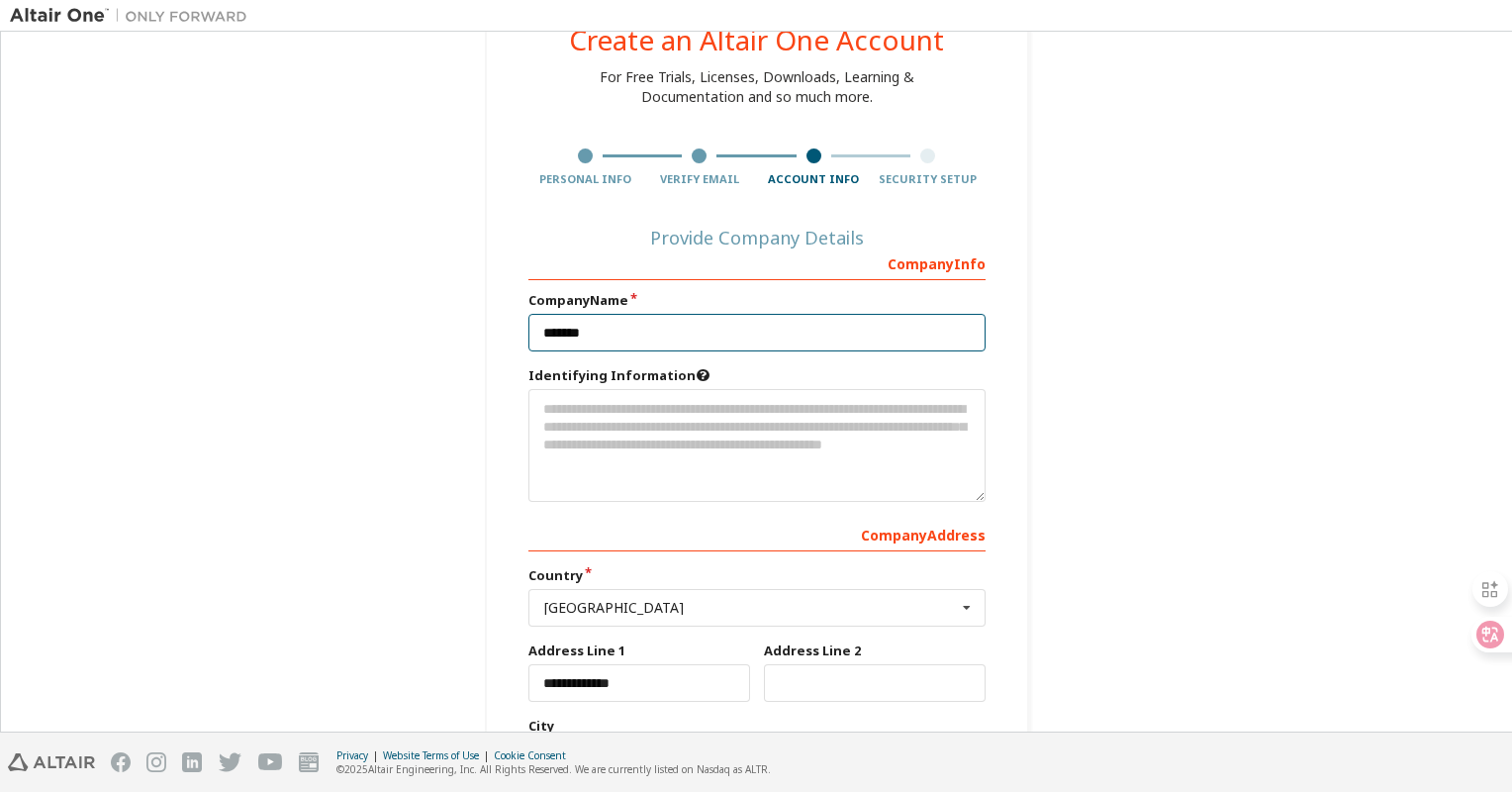 type on "**********" 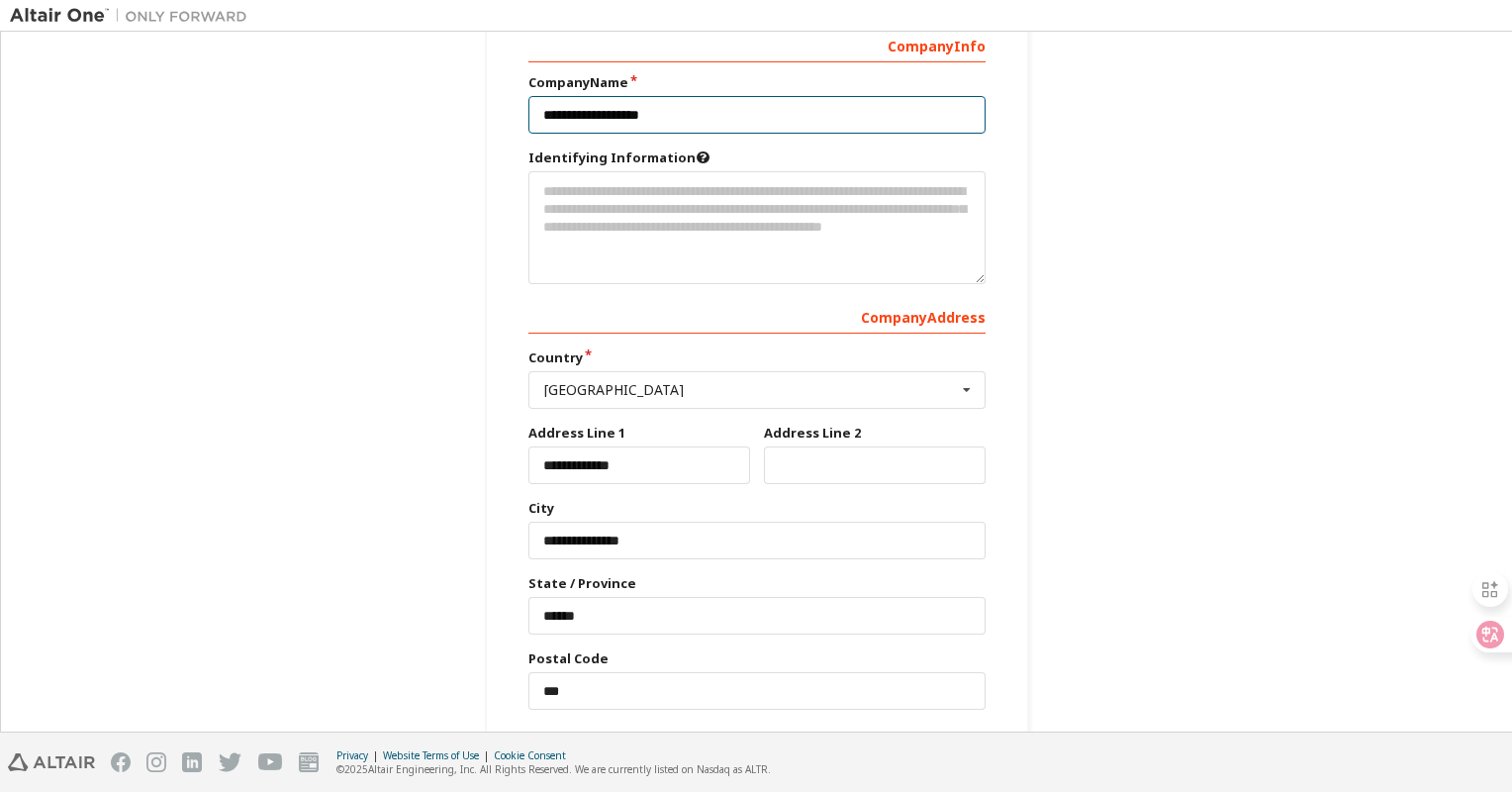 scroll, scrollTop: 372, scrollLeft: 0, axis: vertical 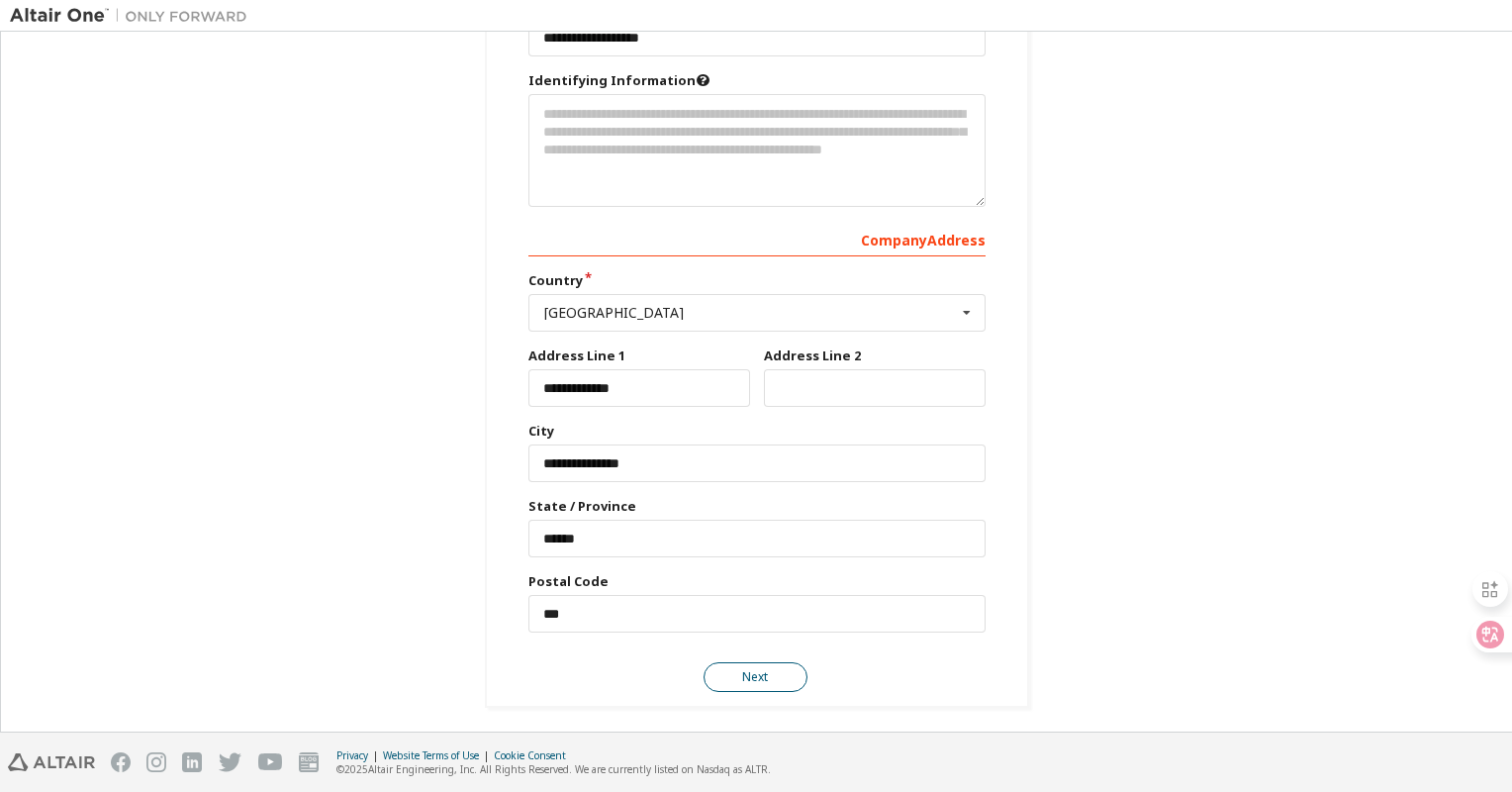 click on "Next" at bounding box center [755, 677] 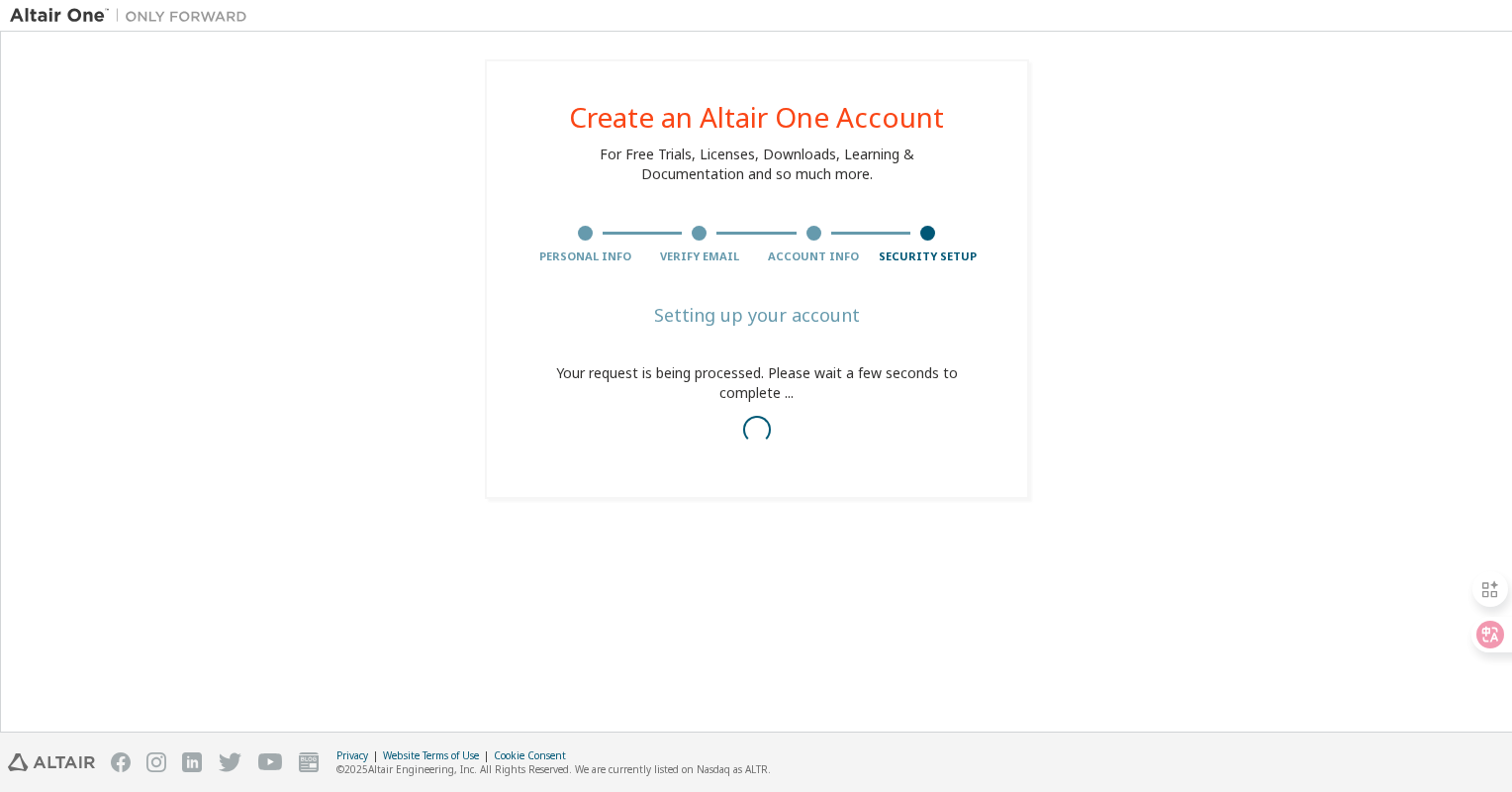 scroll, scrollTop: 0, scrollLeft: 0, axis: both 